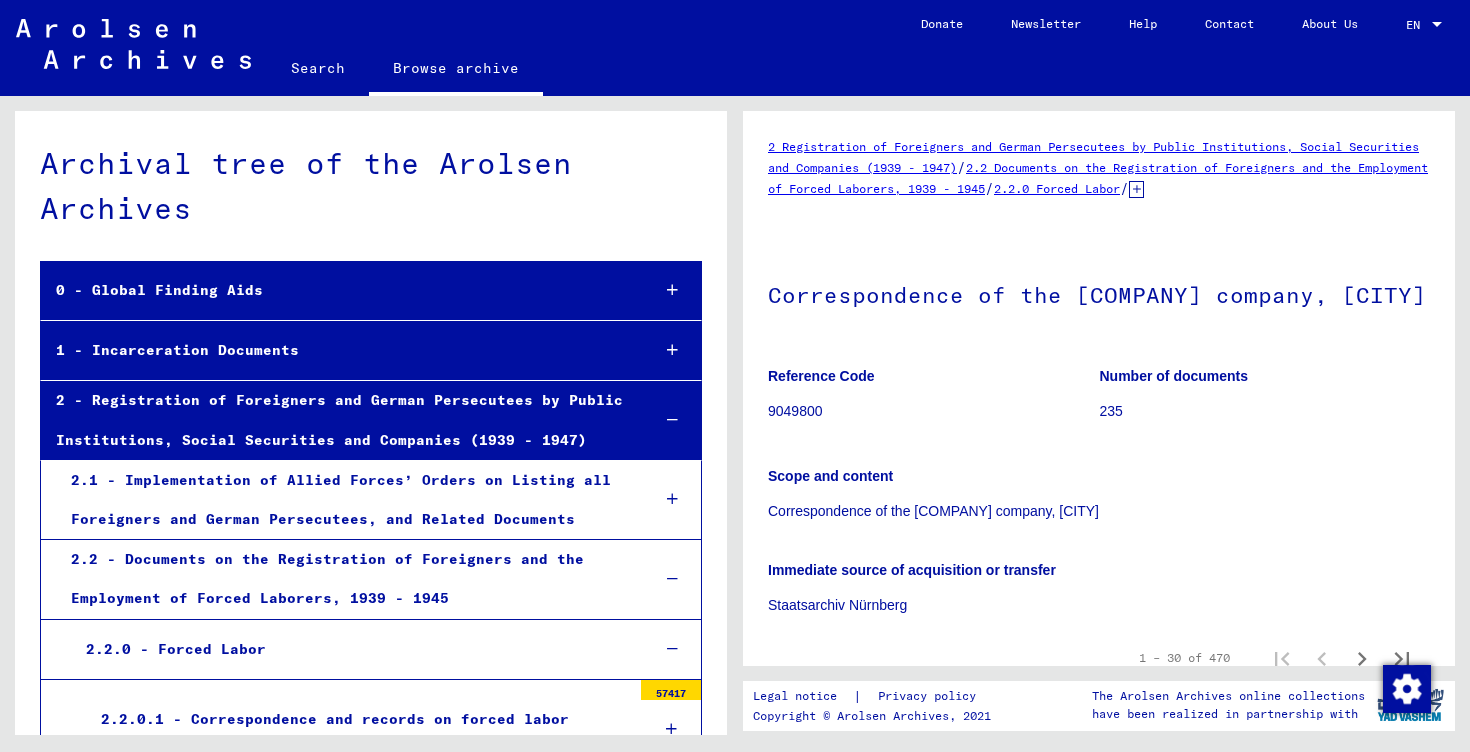 scroll, scrollTop: 0, scrollLeft: 0, axis: both 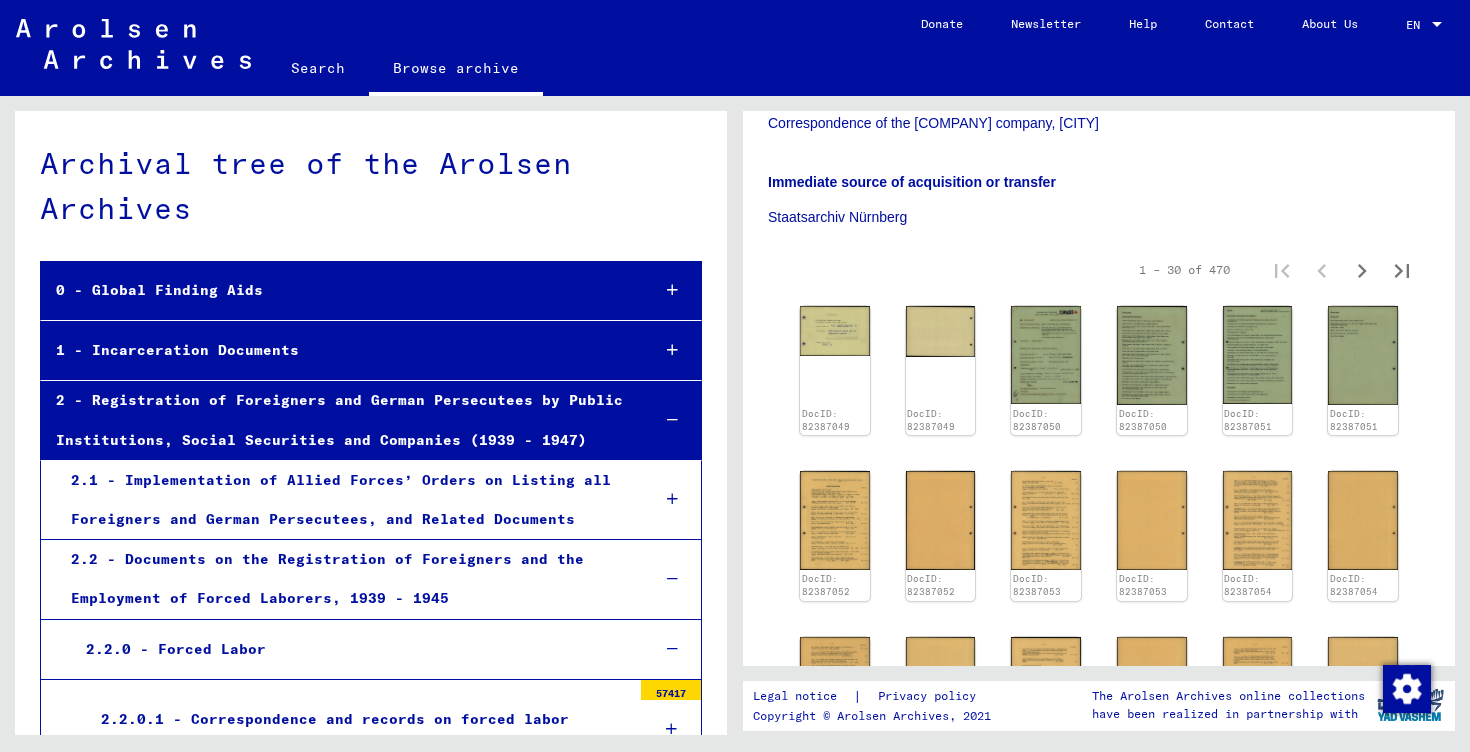 click 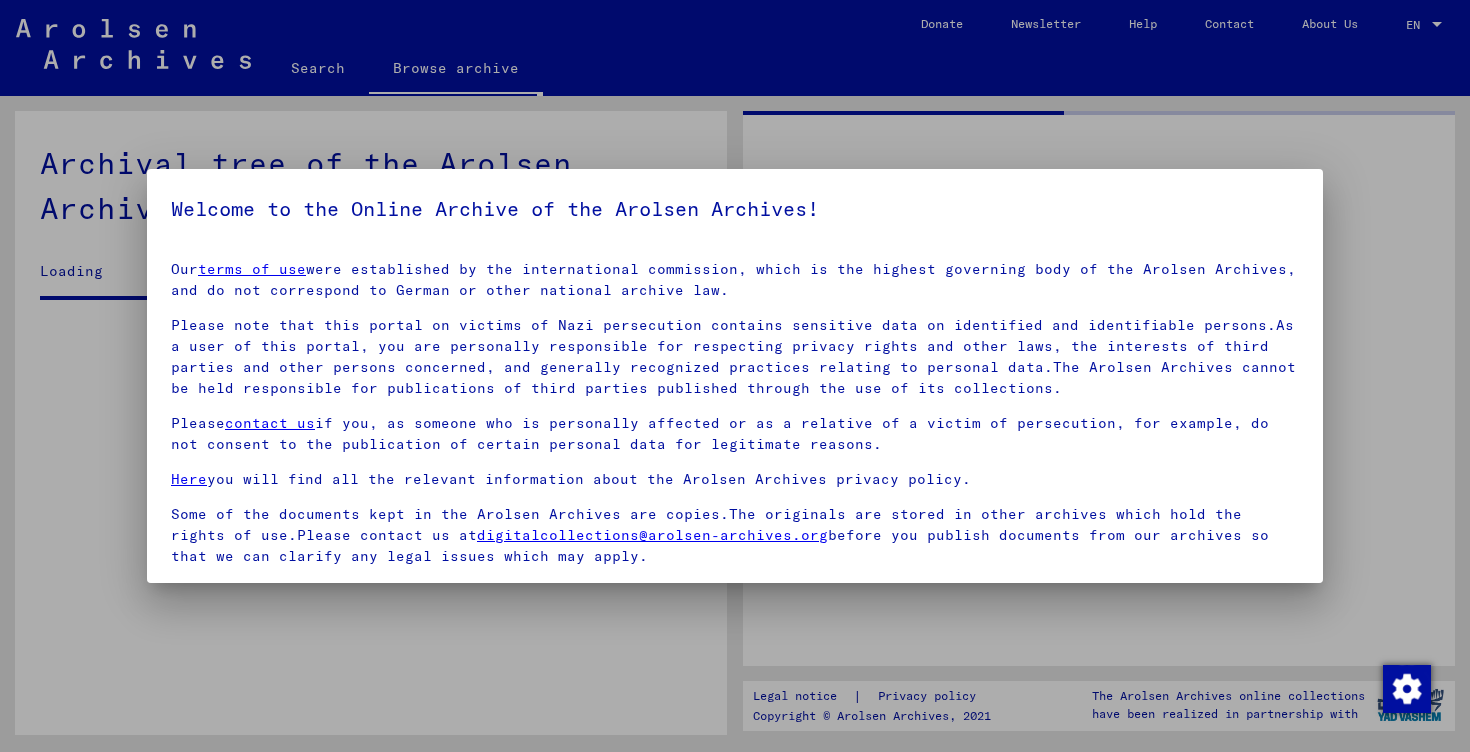 click at bounding box center (735, 376) 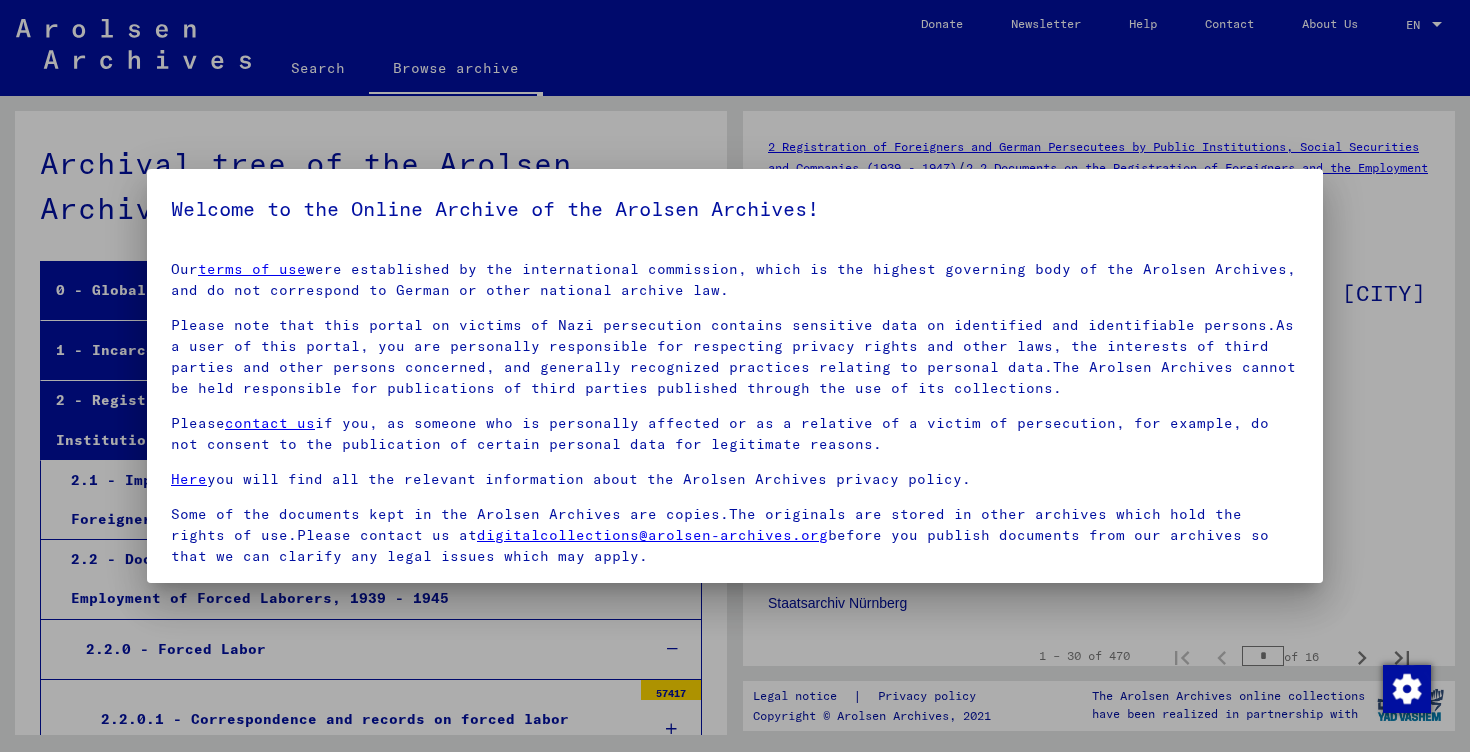 scroll, scrollTop: 1331, scrollLeft: 0, axis: vertical 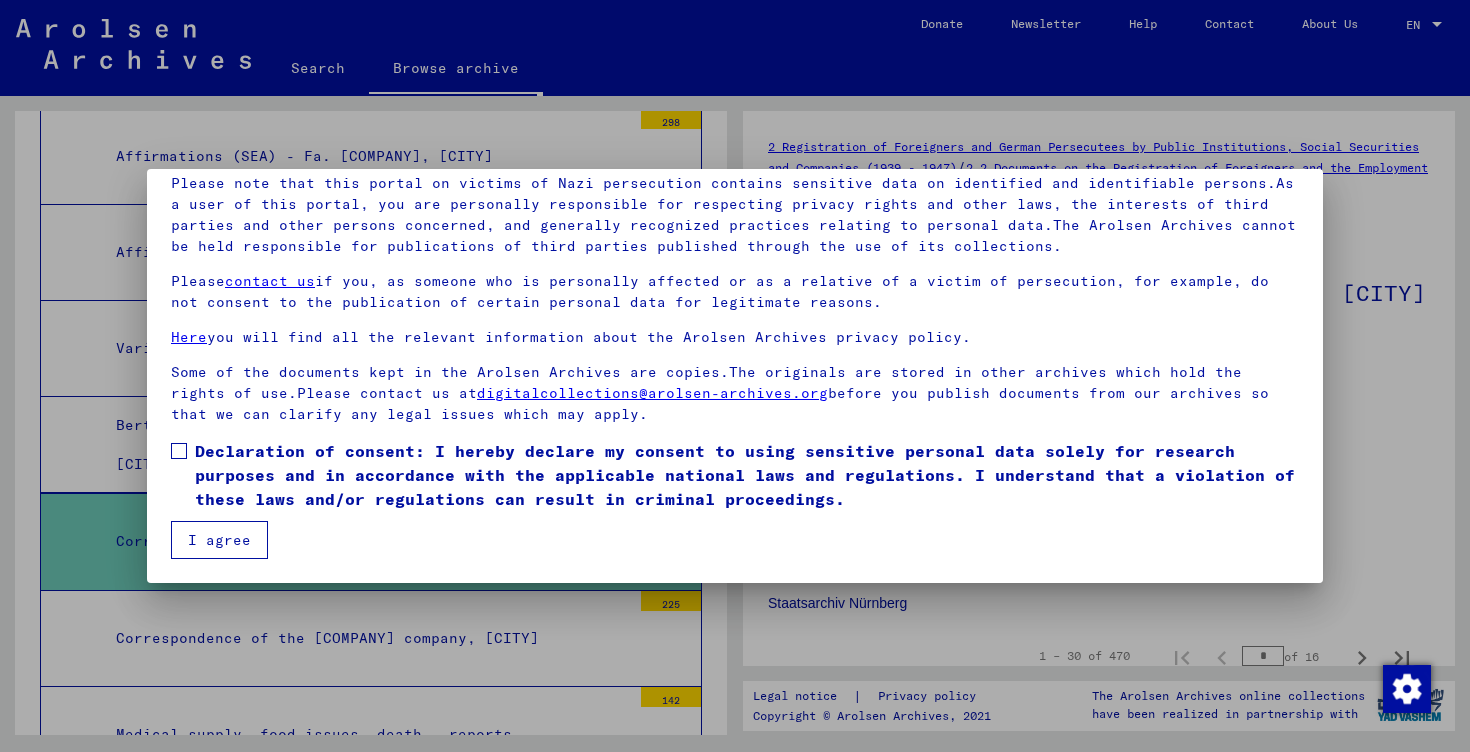 click on "Declaration of consent: I hereby declare my consent to using sensitive personal data solely for research purposes and in accordance with the applicable national laws and regulations. I understand that a violation of these laws and/or regulations can result in criminal proceedings." at bounding box center [747, 475] 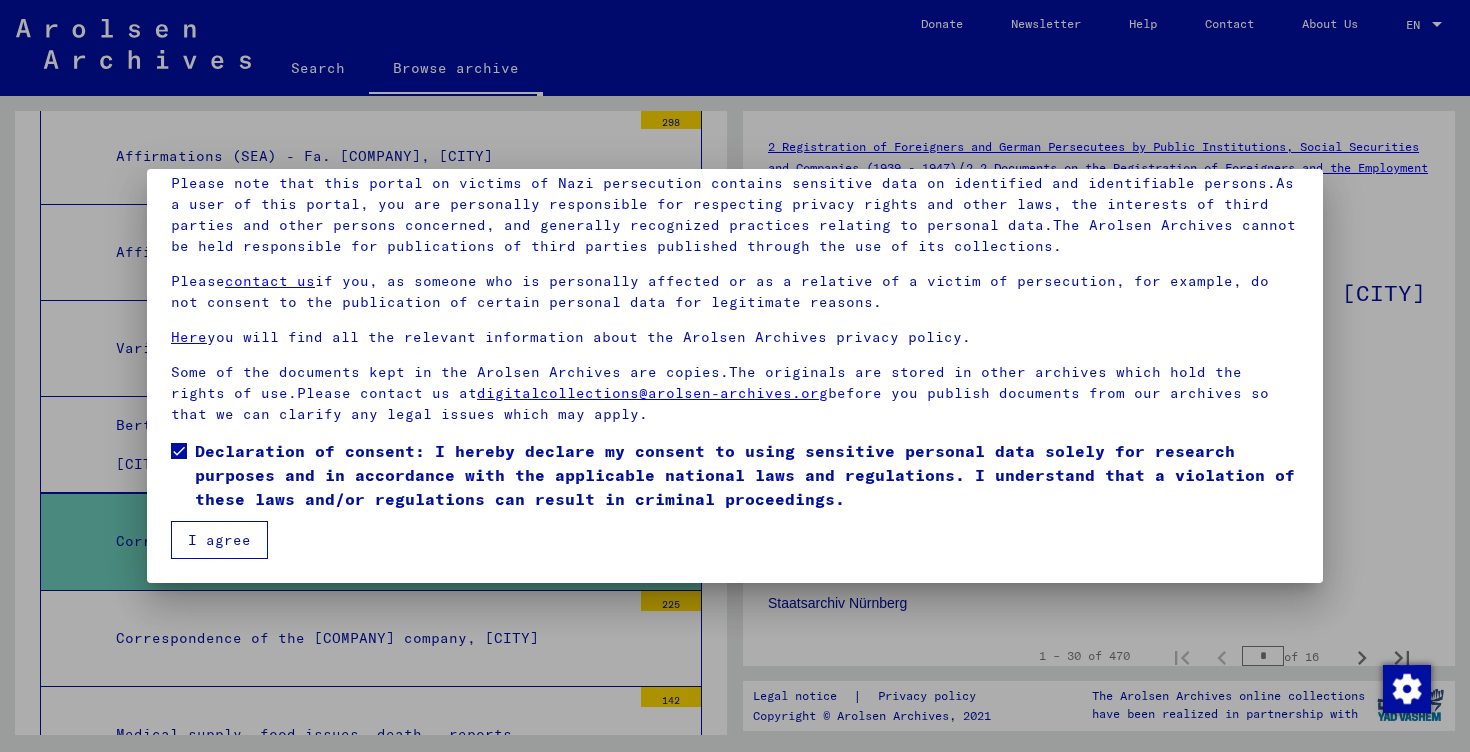 click on "I agree" at bounding box center [219, 540] 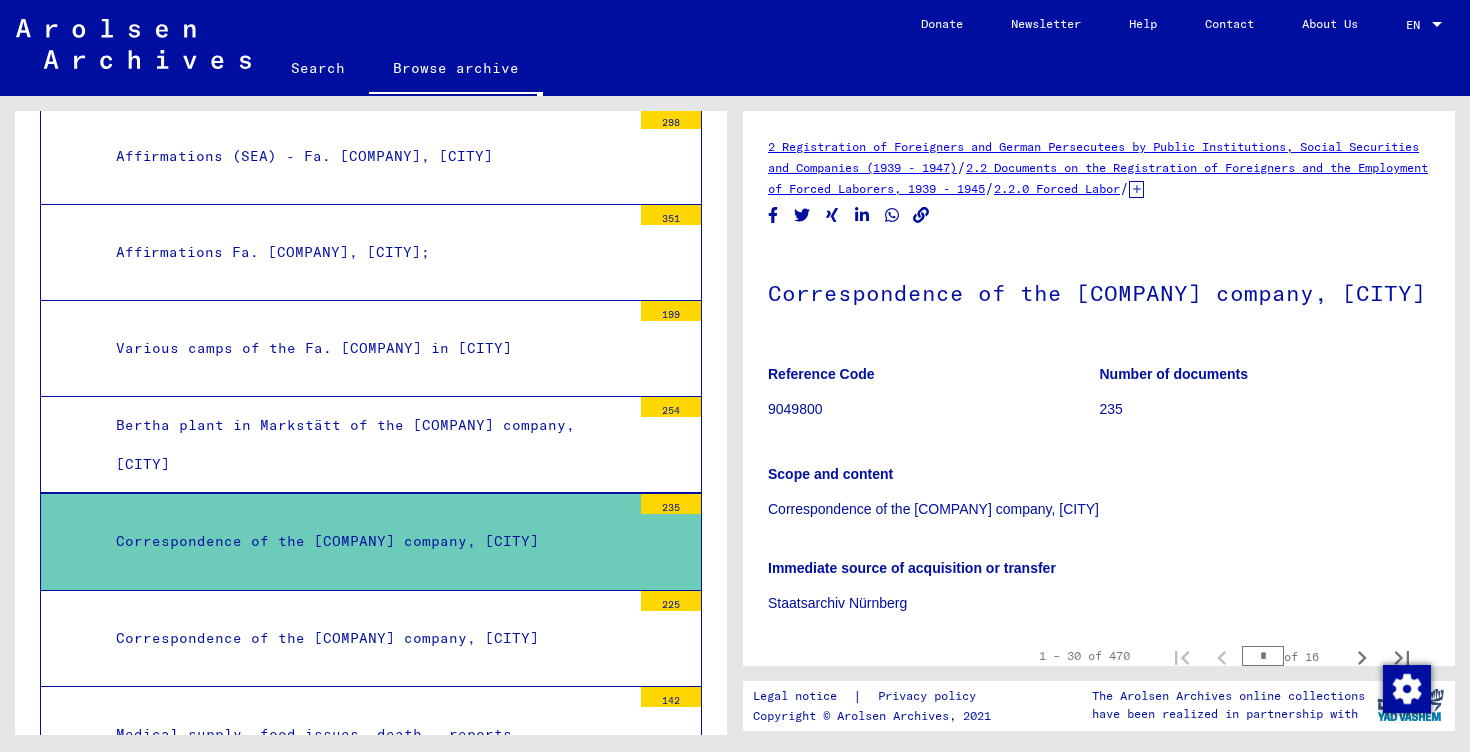 scroll, scrollTop: 198, scrollLeft: 0, axis: vertical 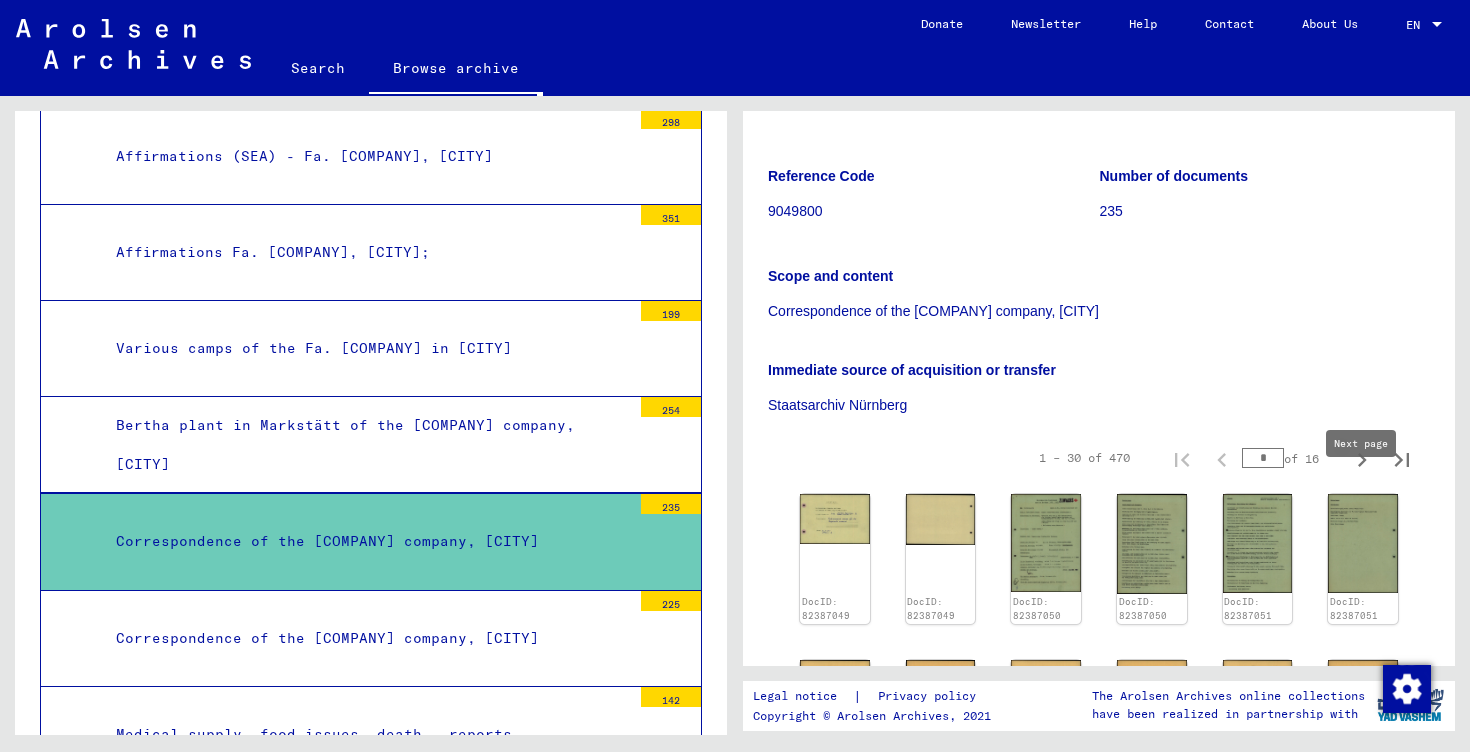 click 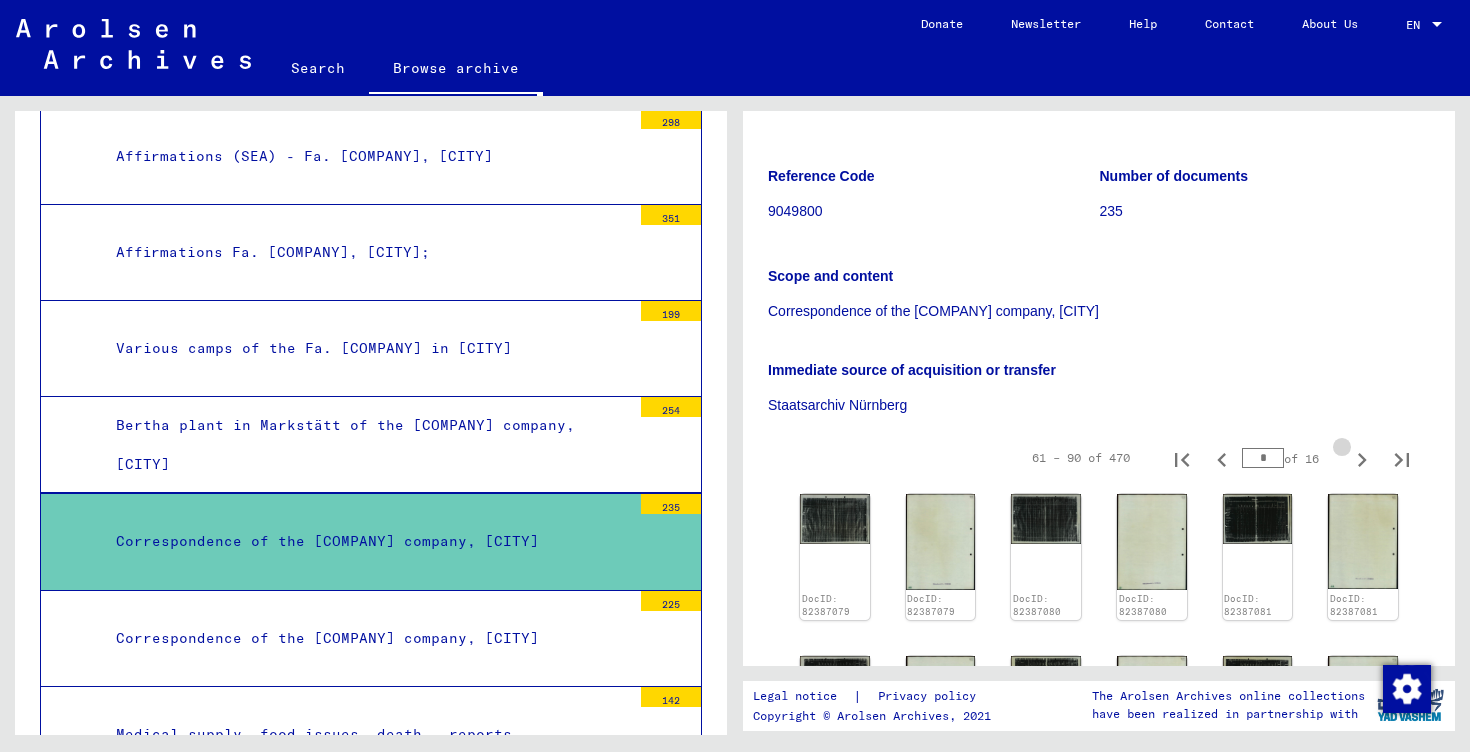 click 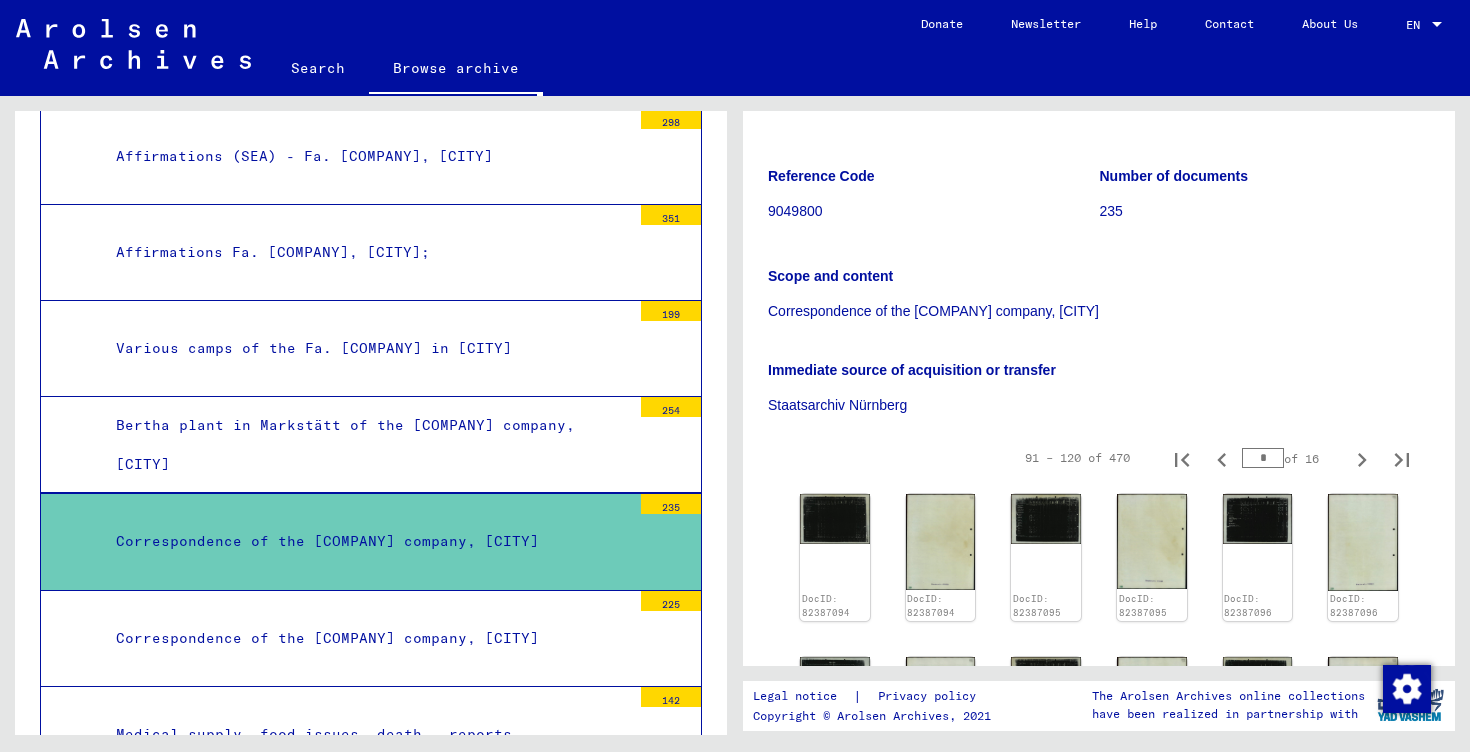 click 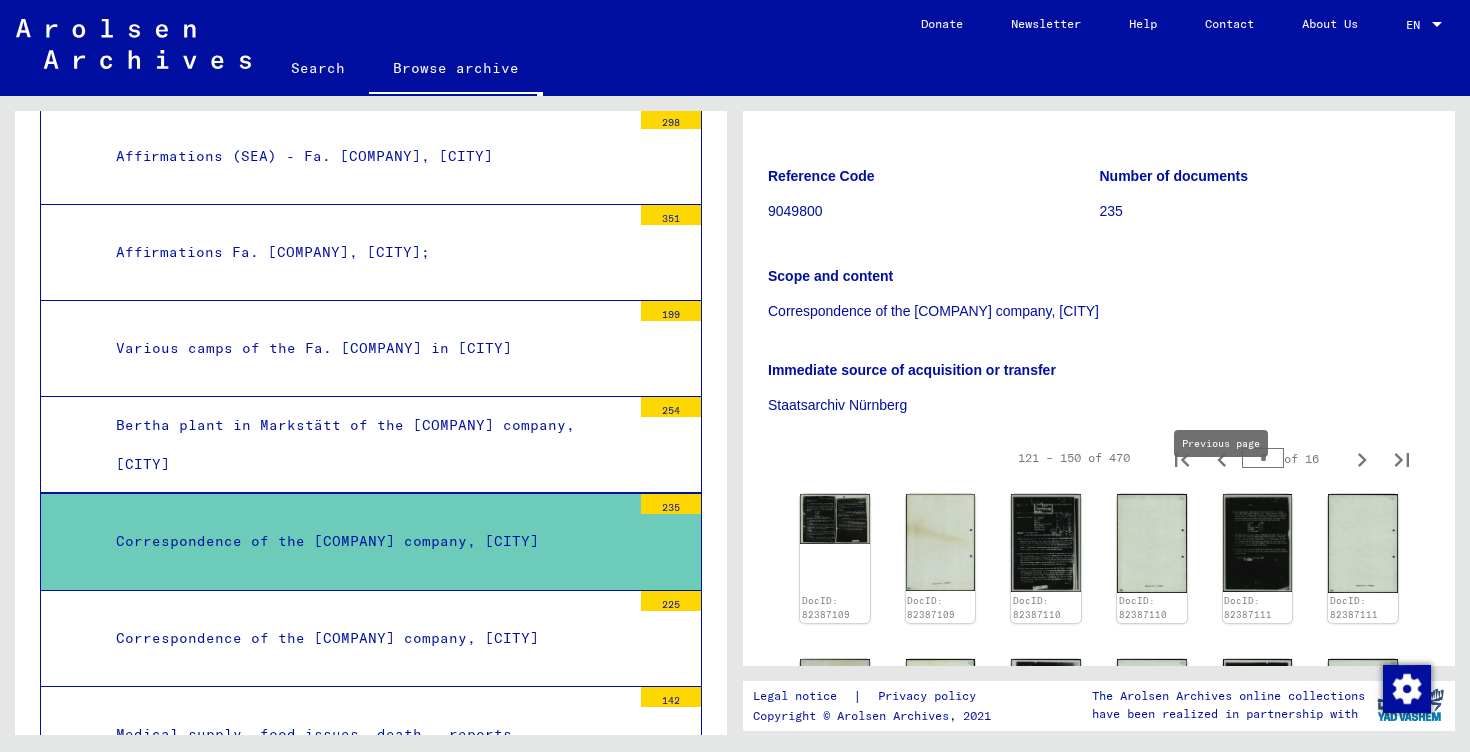 click 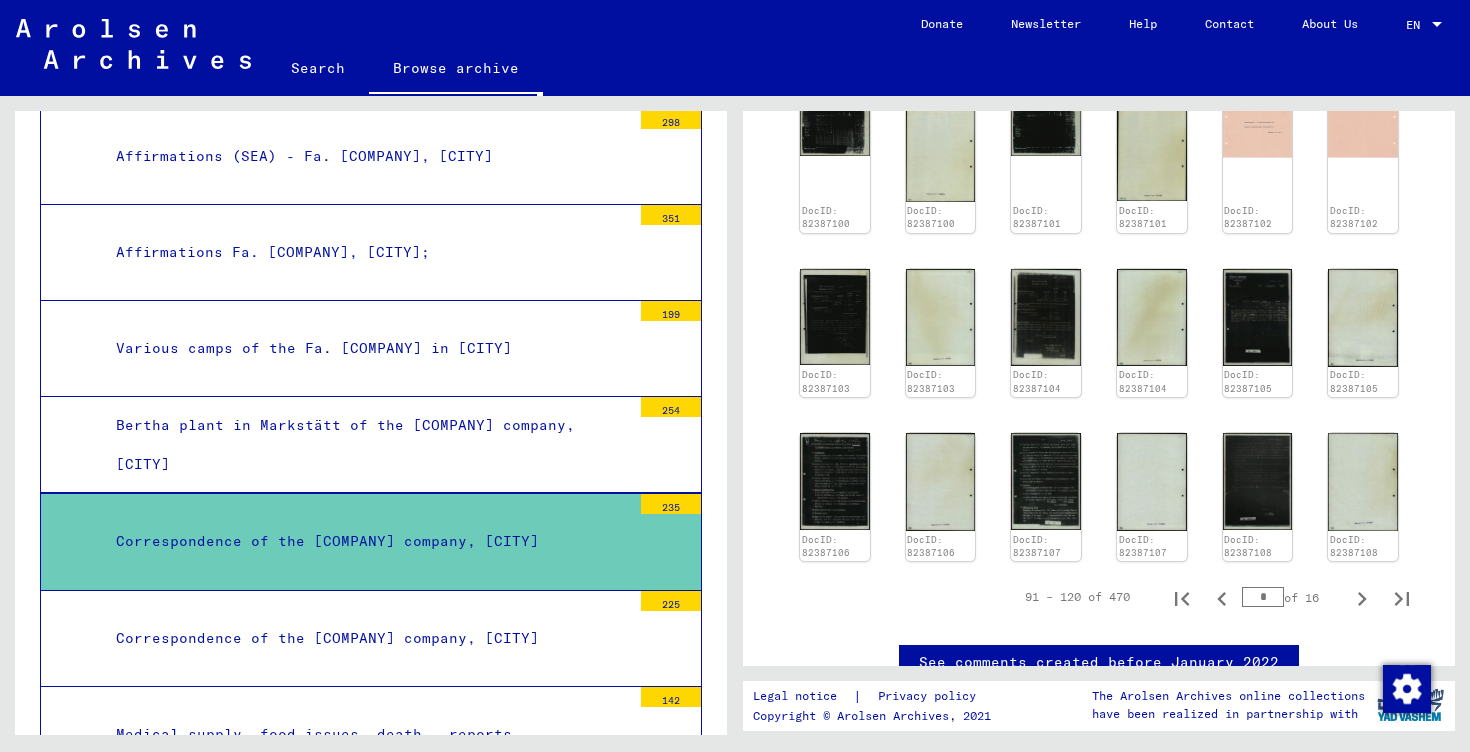 scroll, scrollTop: 912, scrollLeft: 0, axis: vertical 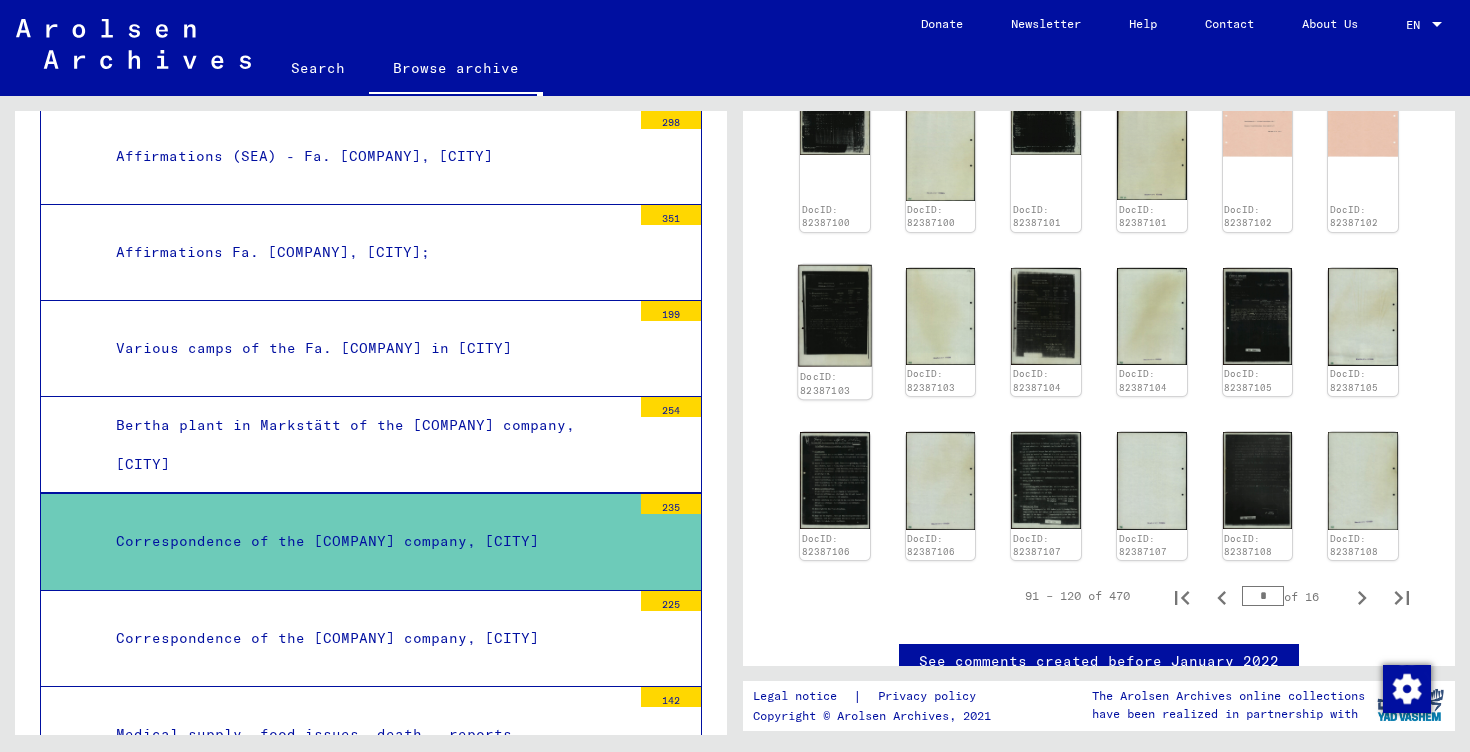 click 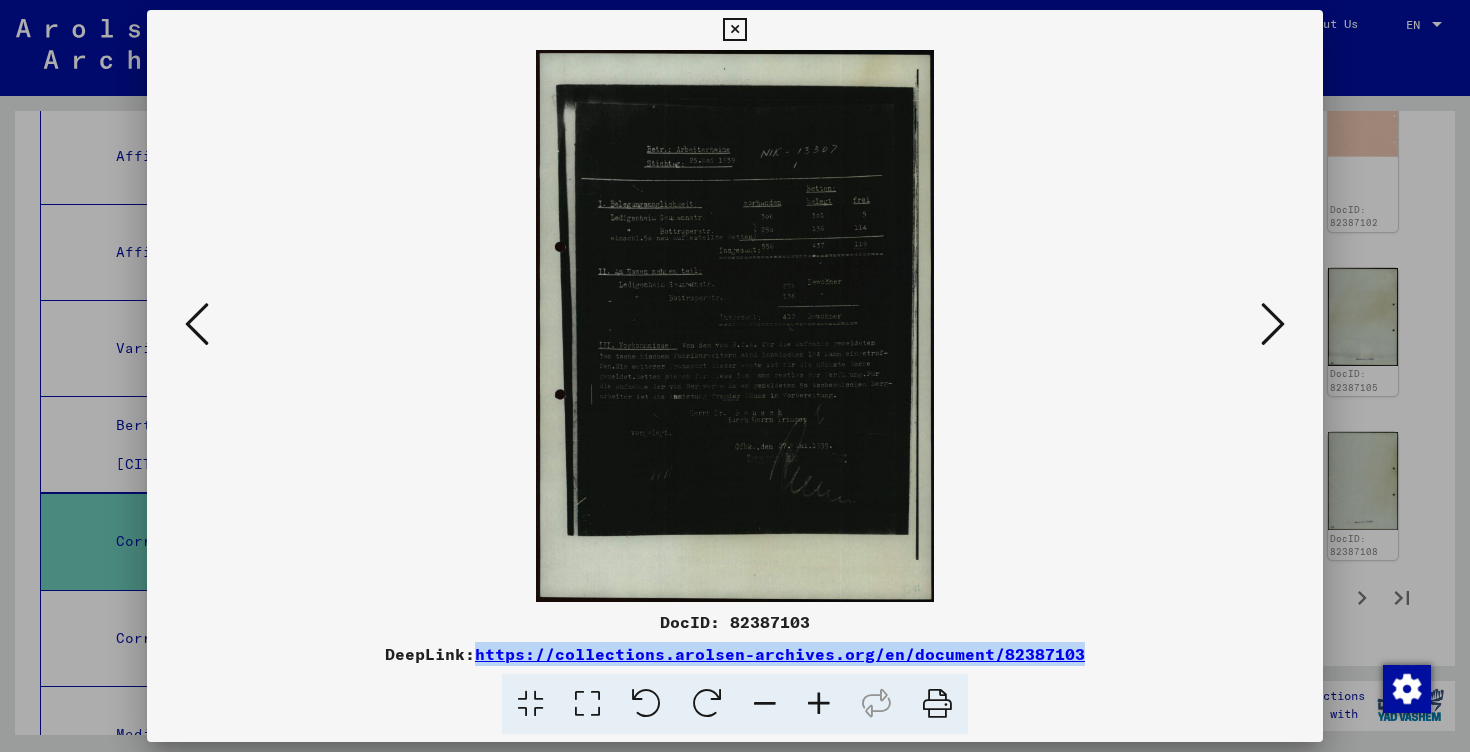 click at bounding box center [1273, 324] 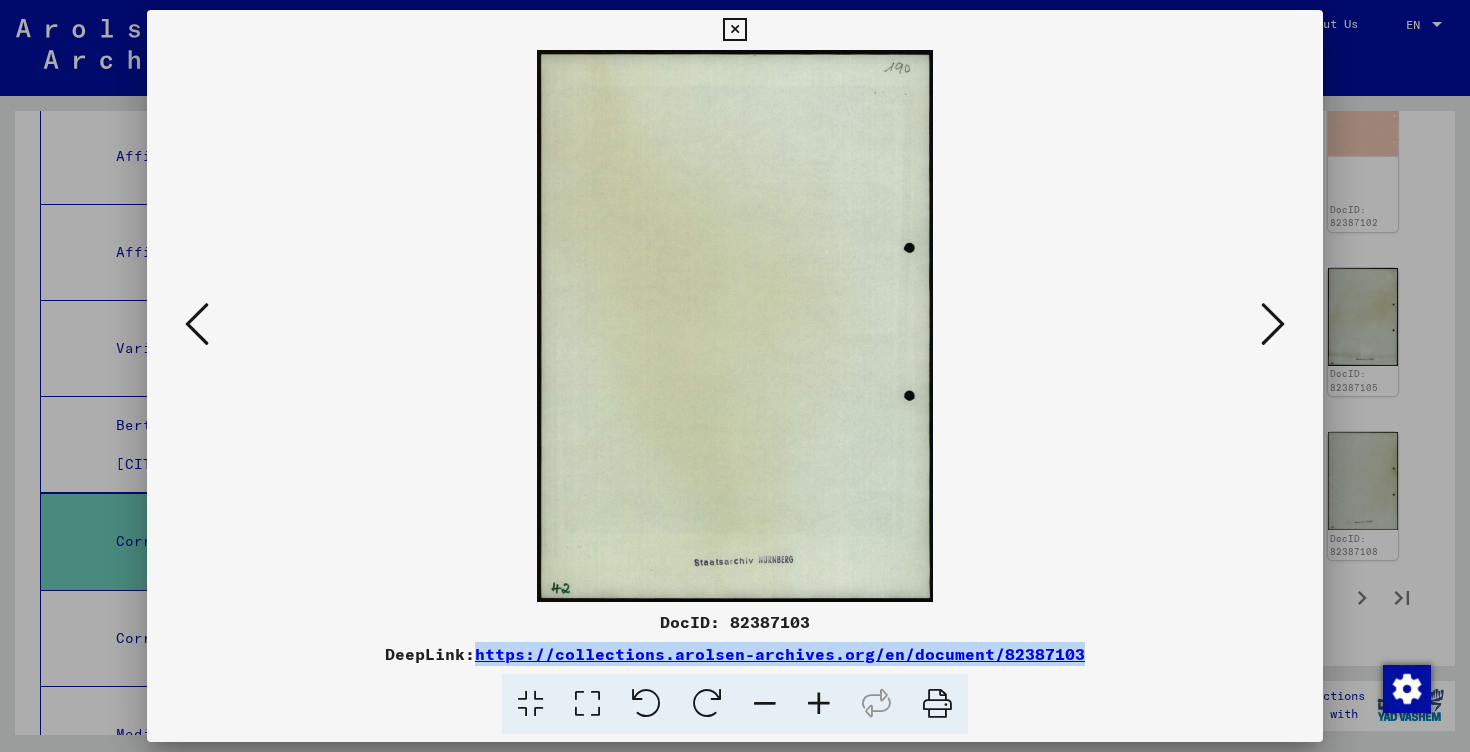 click at bounding box center [1273, 324] 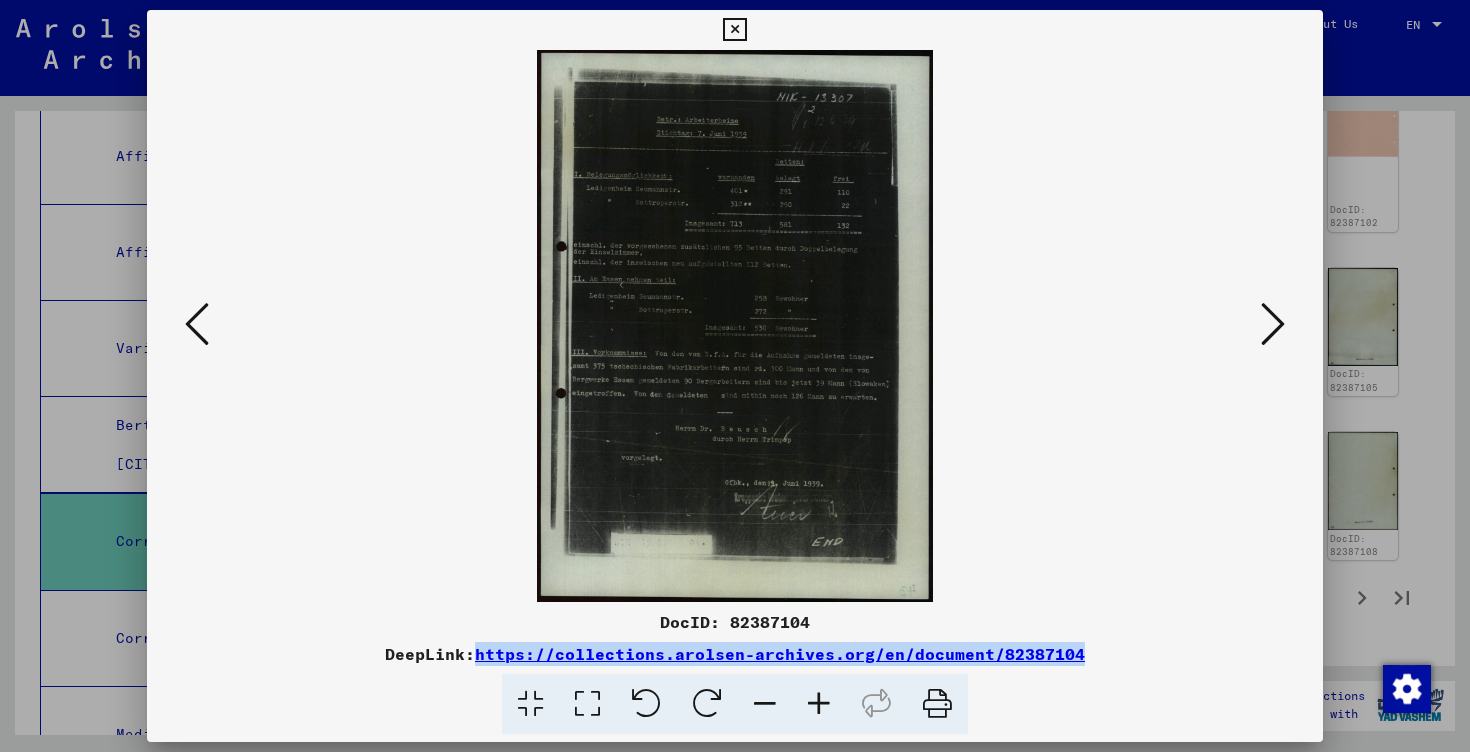 click at bounding box center [819, 704] 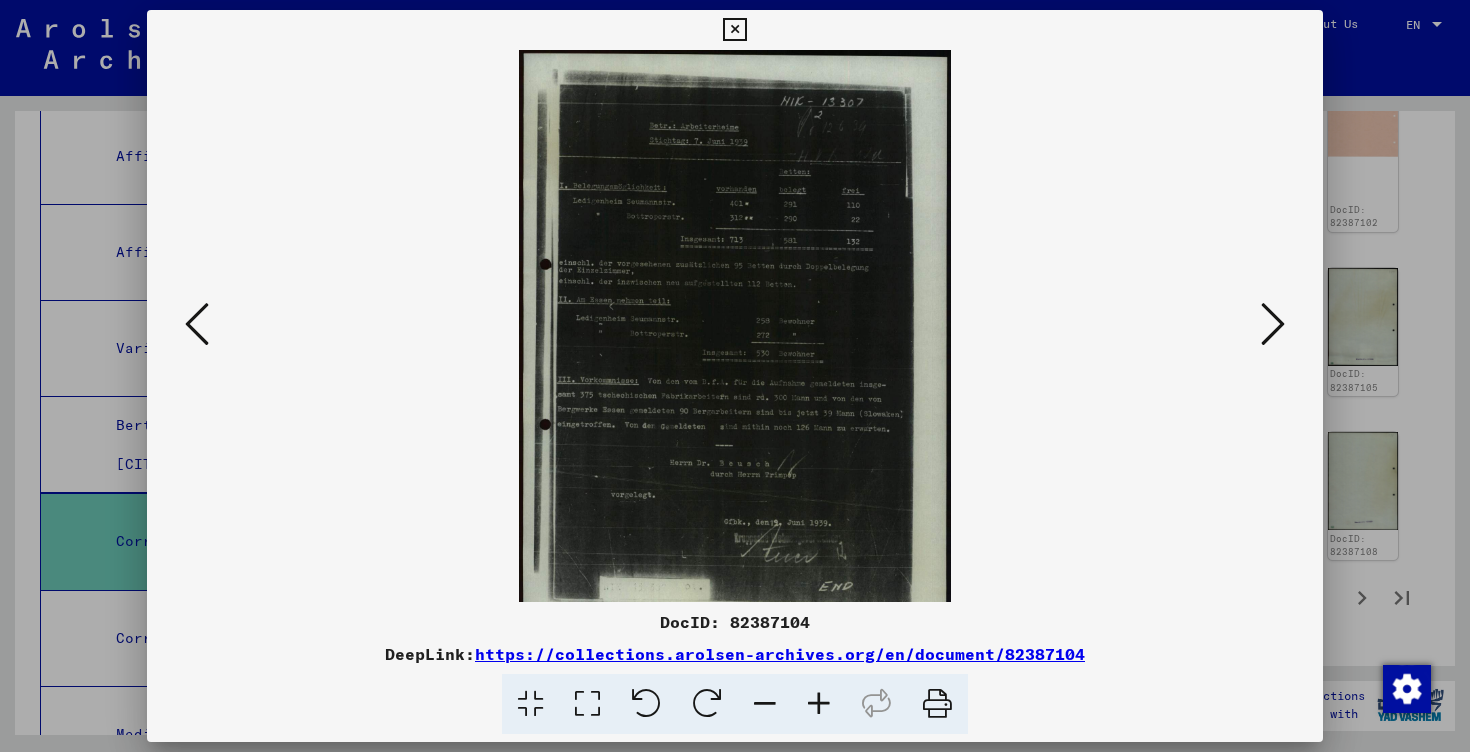 click at bounding box center (819, 704) 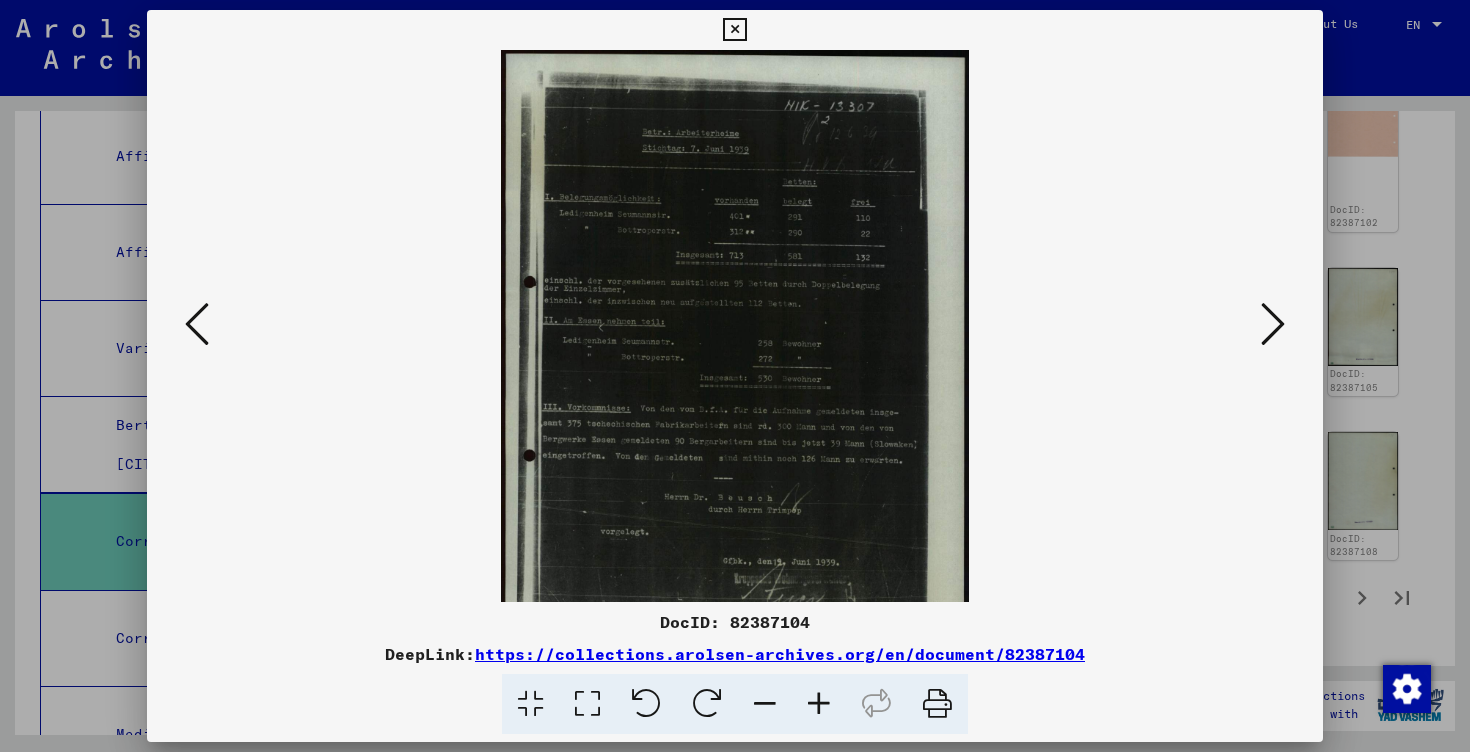 click at bounding box center [819, 704] 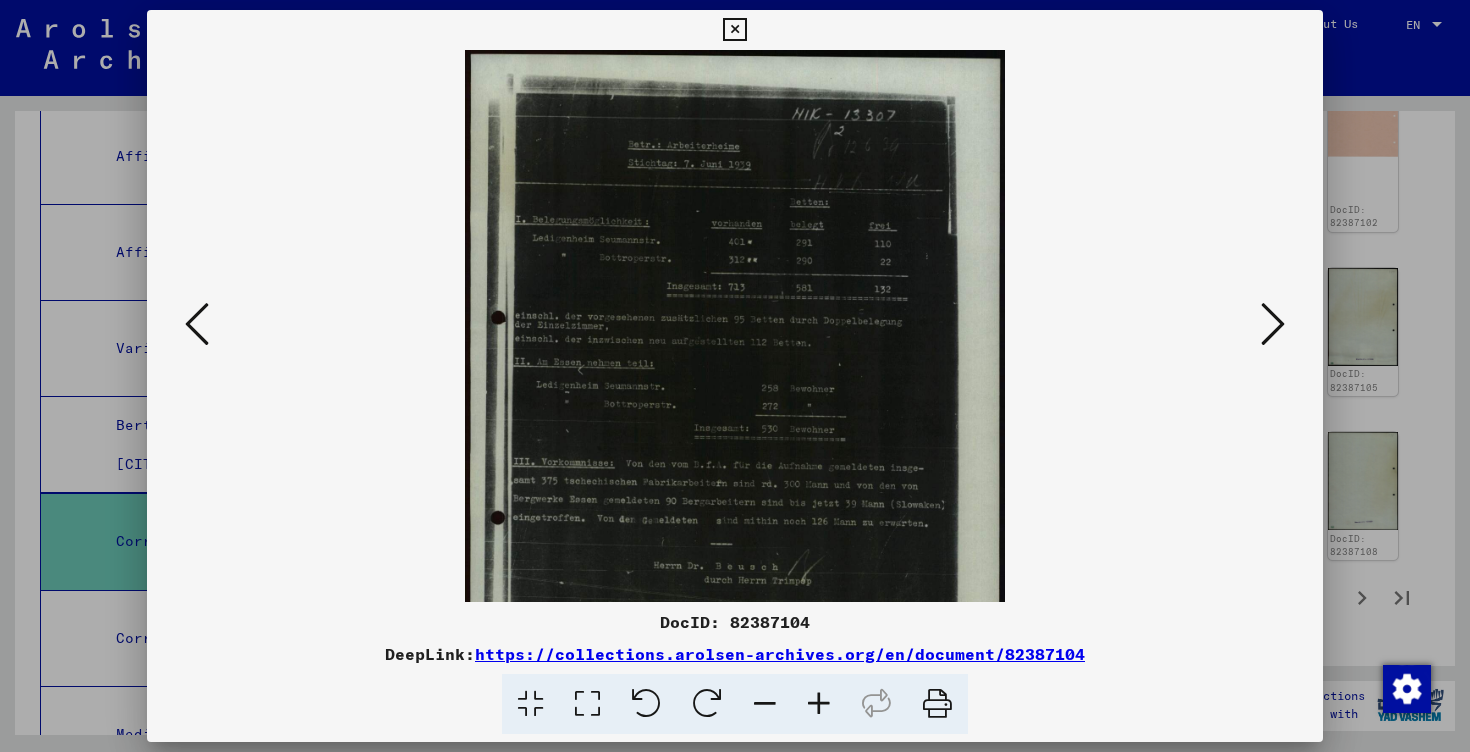 click at bounding box center (819, 704) 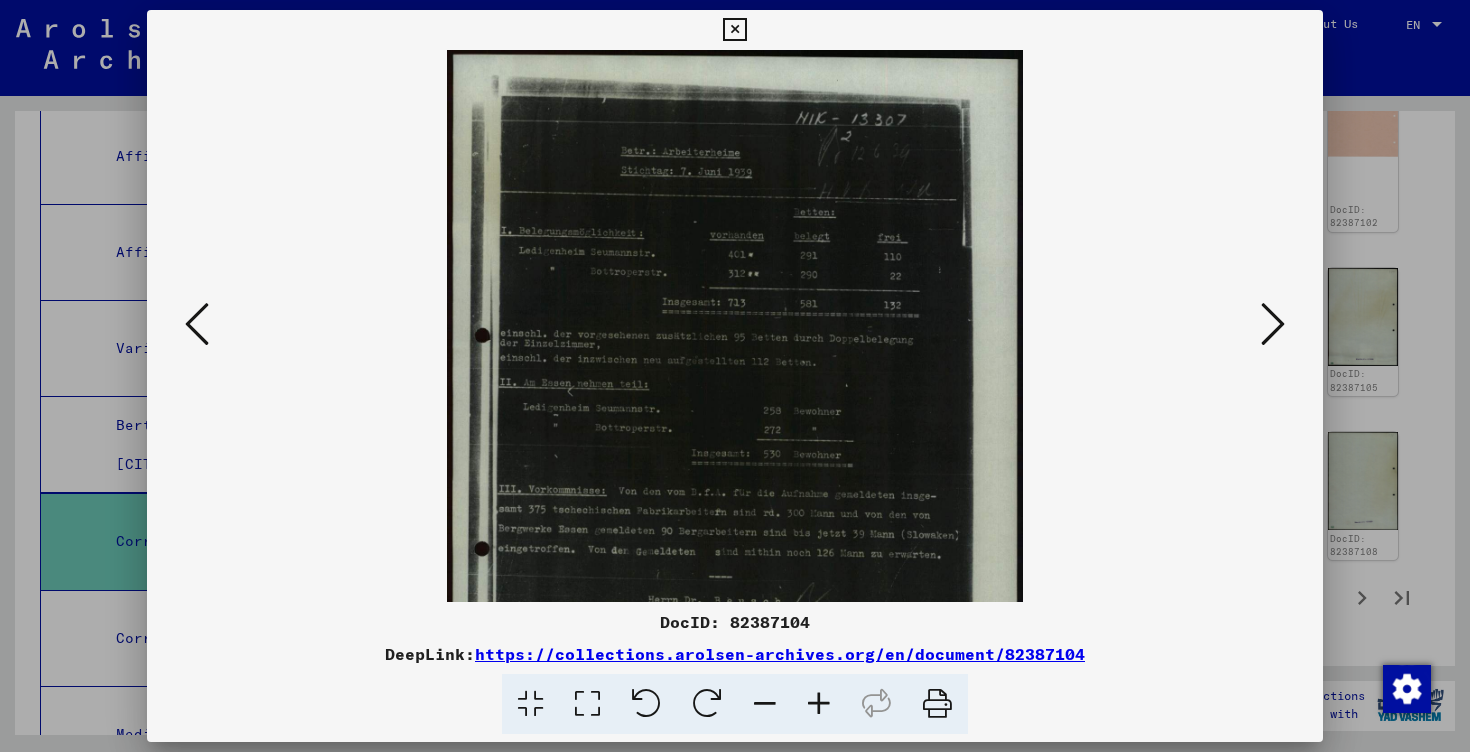 click at bounding box center (819, 704) 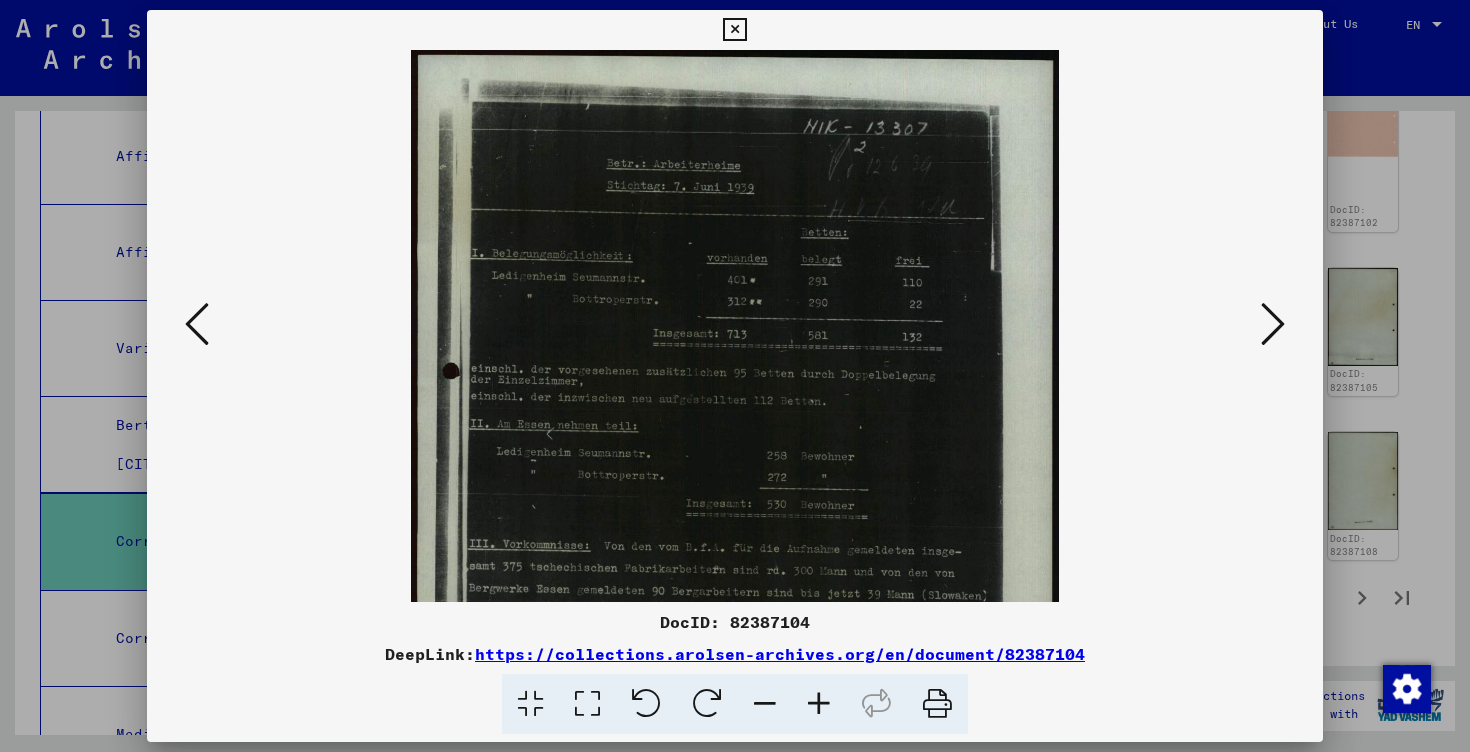 click at bounding box center [819, 704] 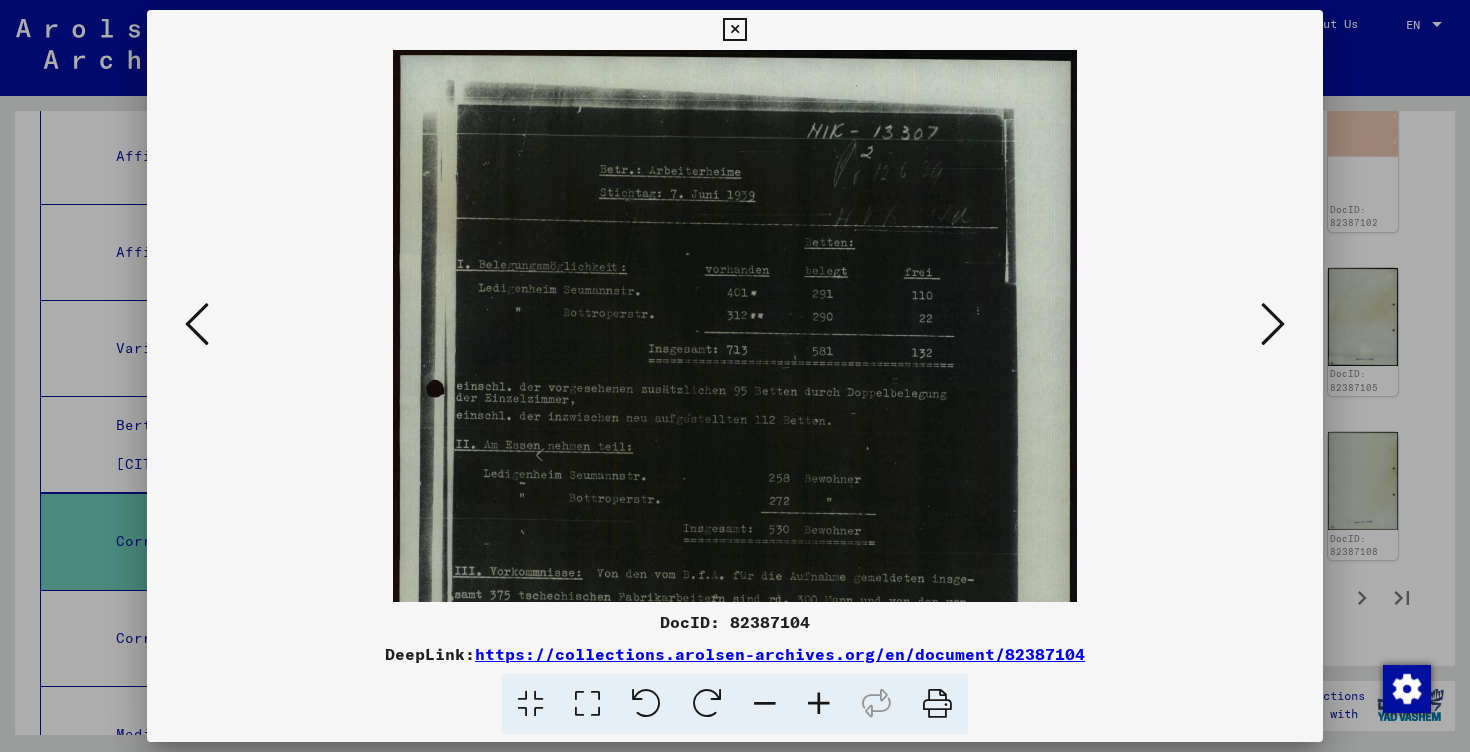 click at bounding box center (819, 704) 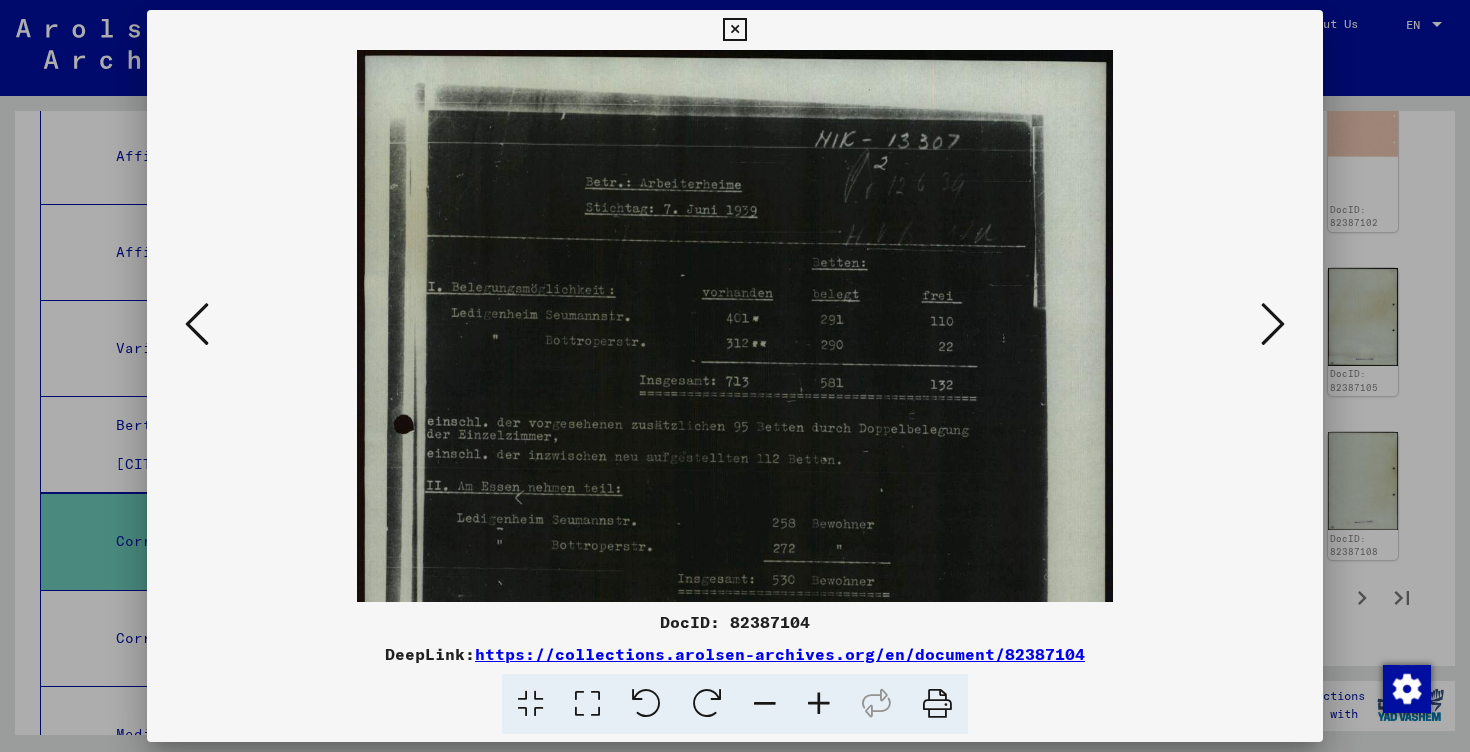 click at bounding box center [819, 704] 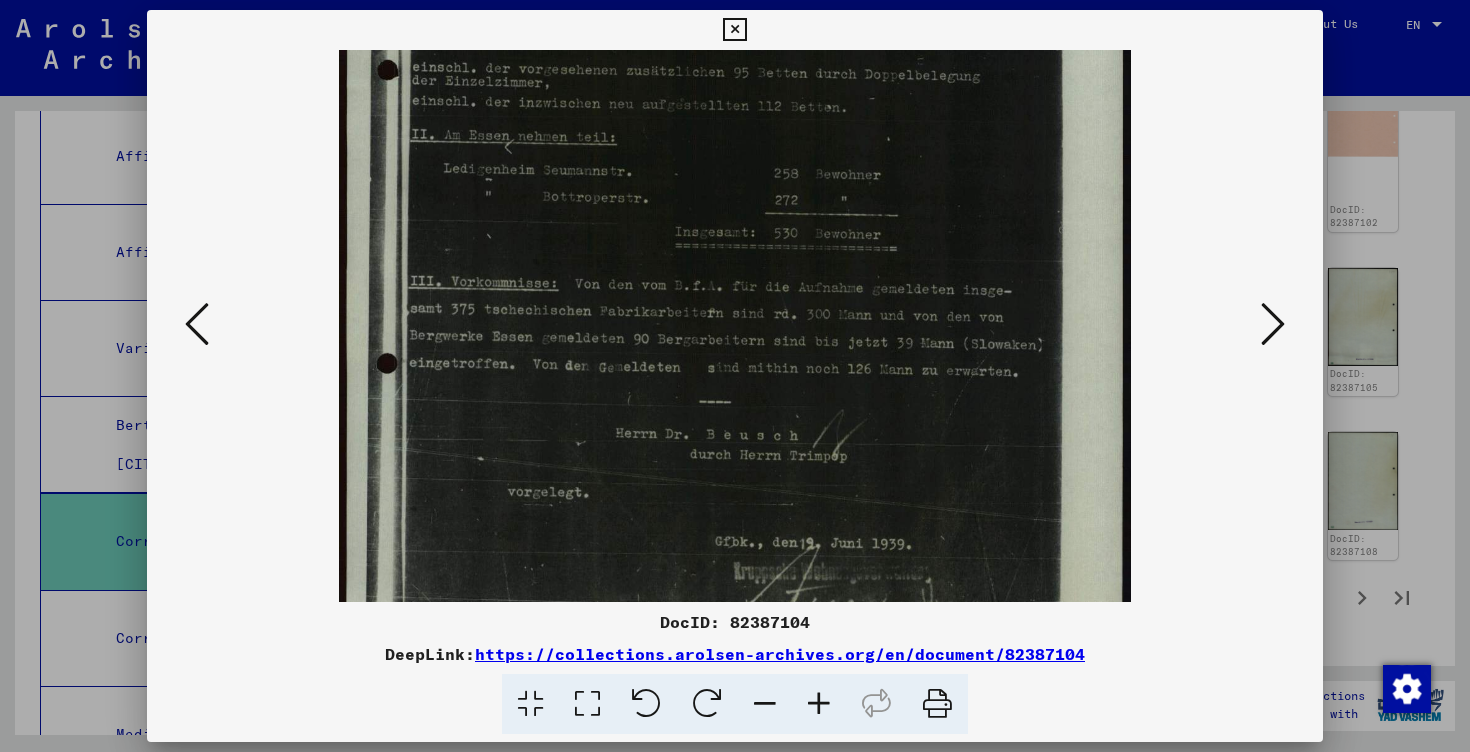 drag, startPoint x: 829, startPoint y: 537, endPoint x: 861, endPoint y: 163, distance: 375.3665 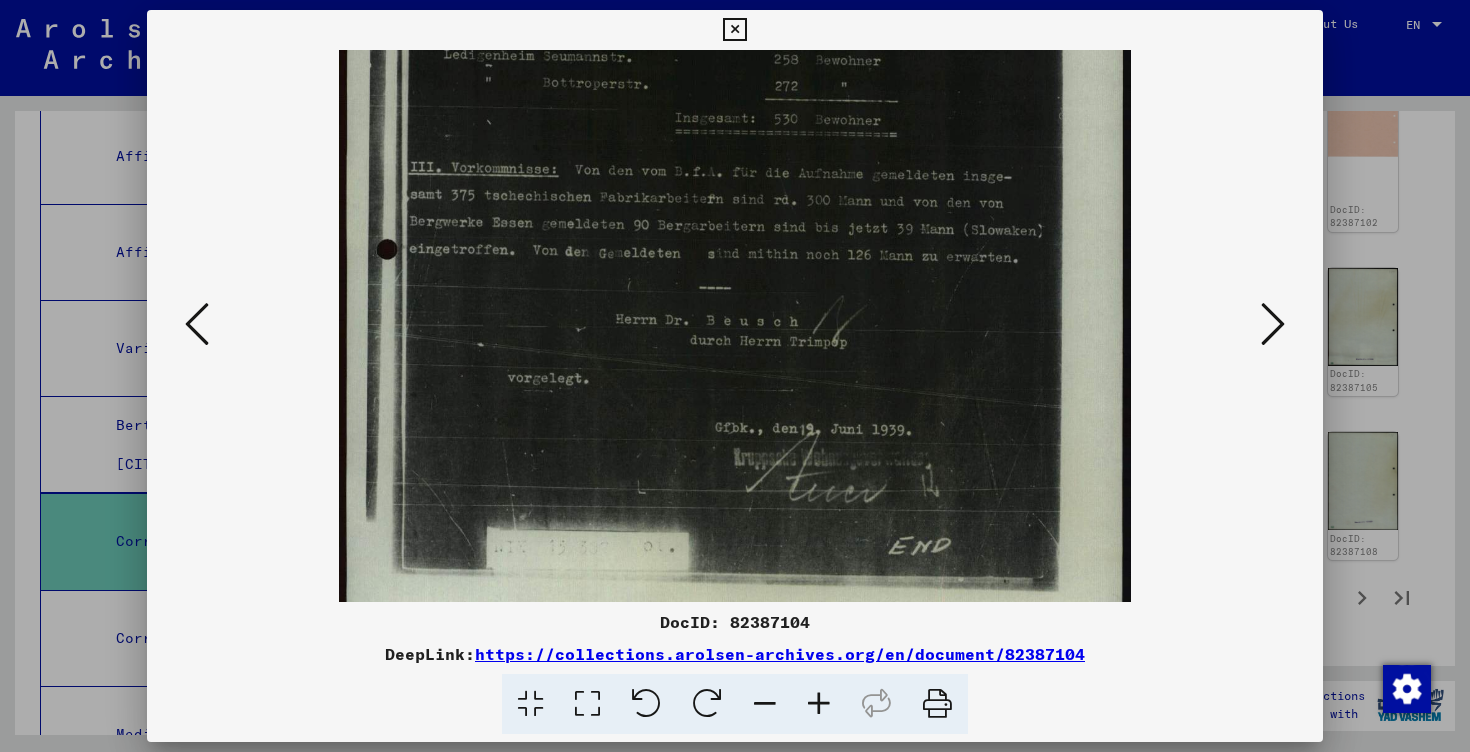 drag, startPoint x: 1023, startPoint y: 319, endPoint x: 1076, endPoint y: 199, distance: 131.18307 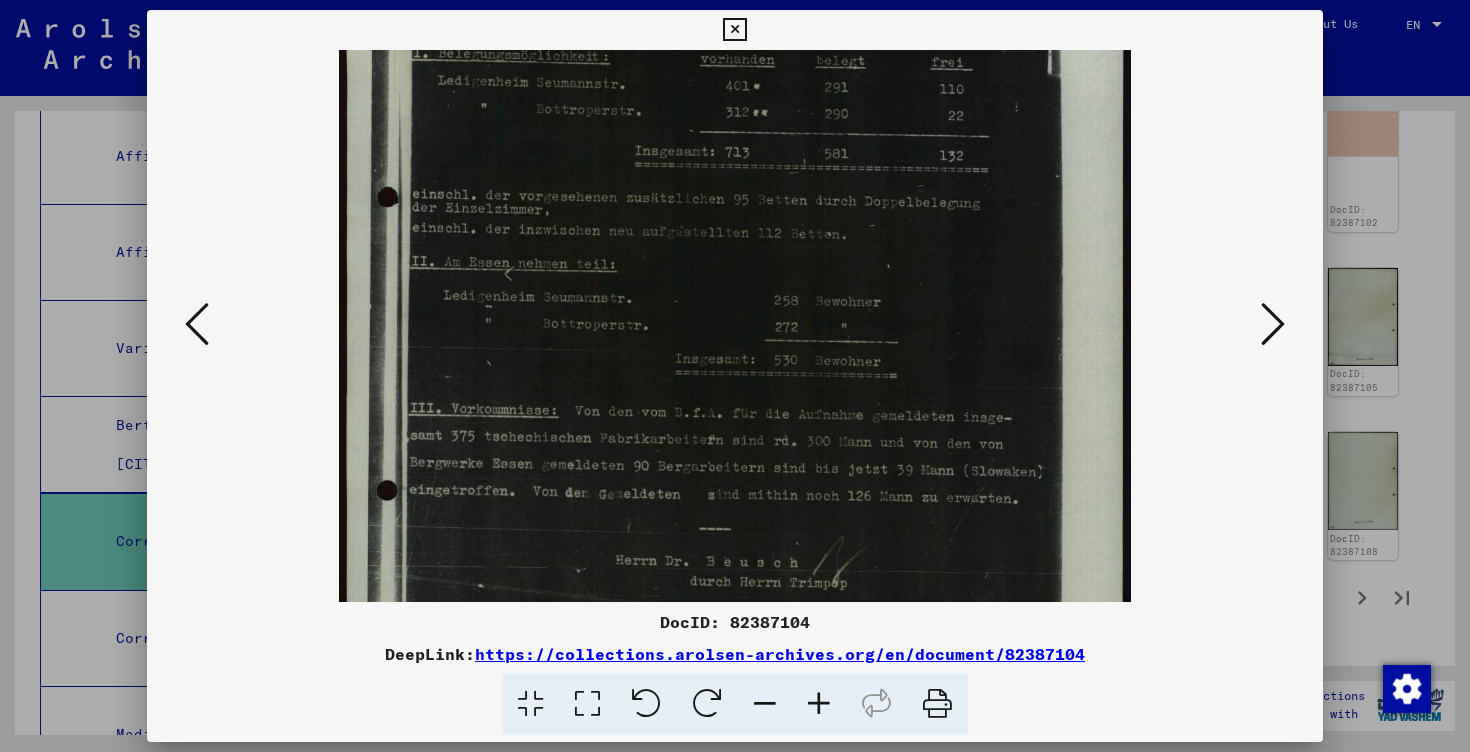 drag, startPoint x: 1010, startPoint y: 351, endPoint x: 996, endPoint y: 612, distance: 261.3752 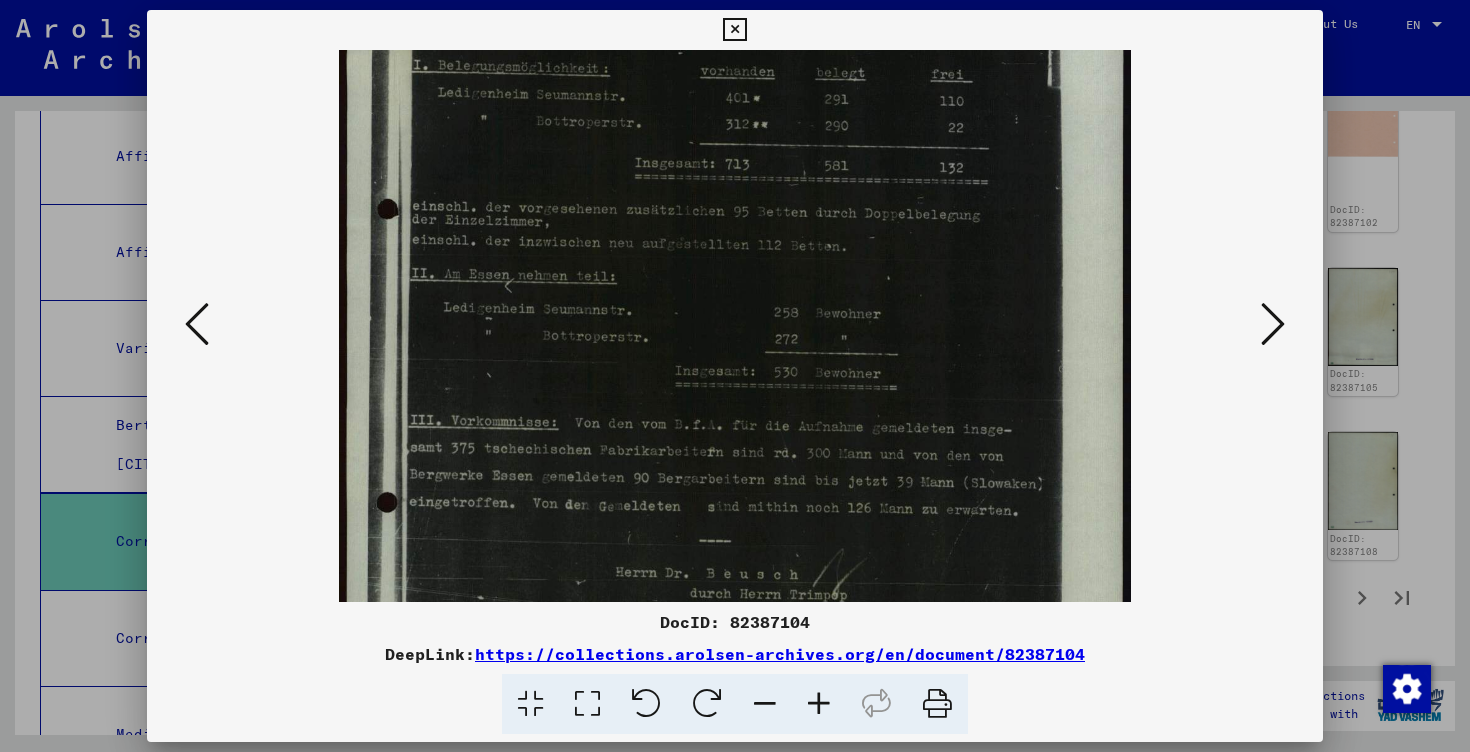click at bounding box center (1273, 325) 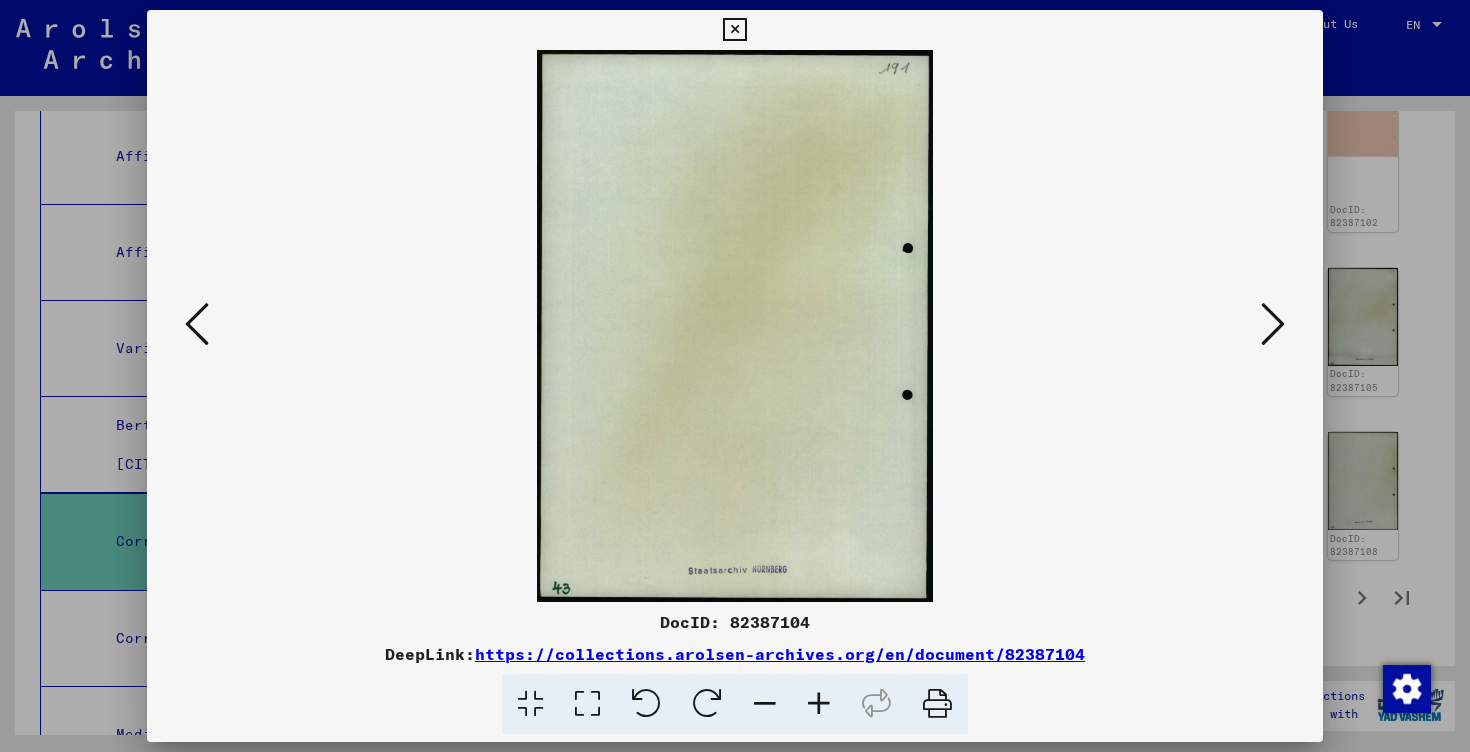 click at bounding box center (1273, 325) 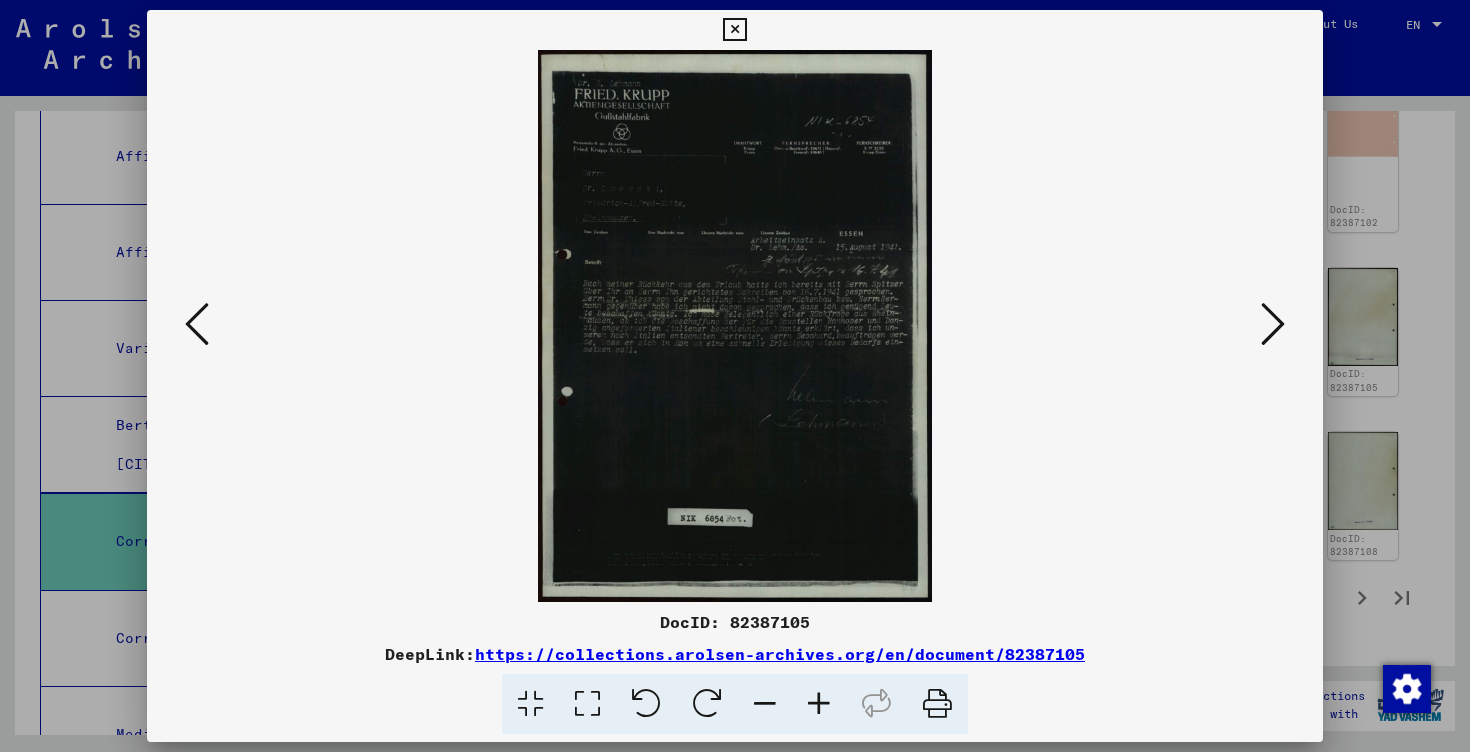 click at bounding box center (819, 704) 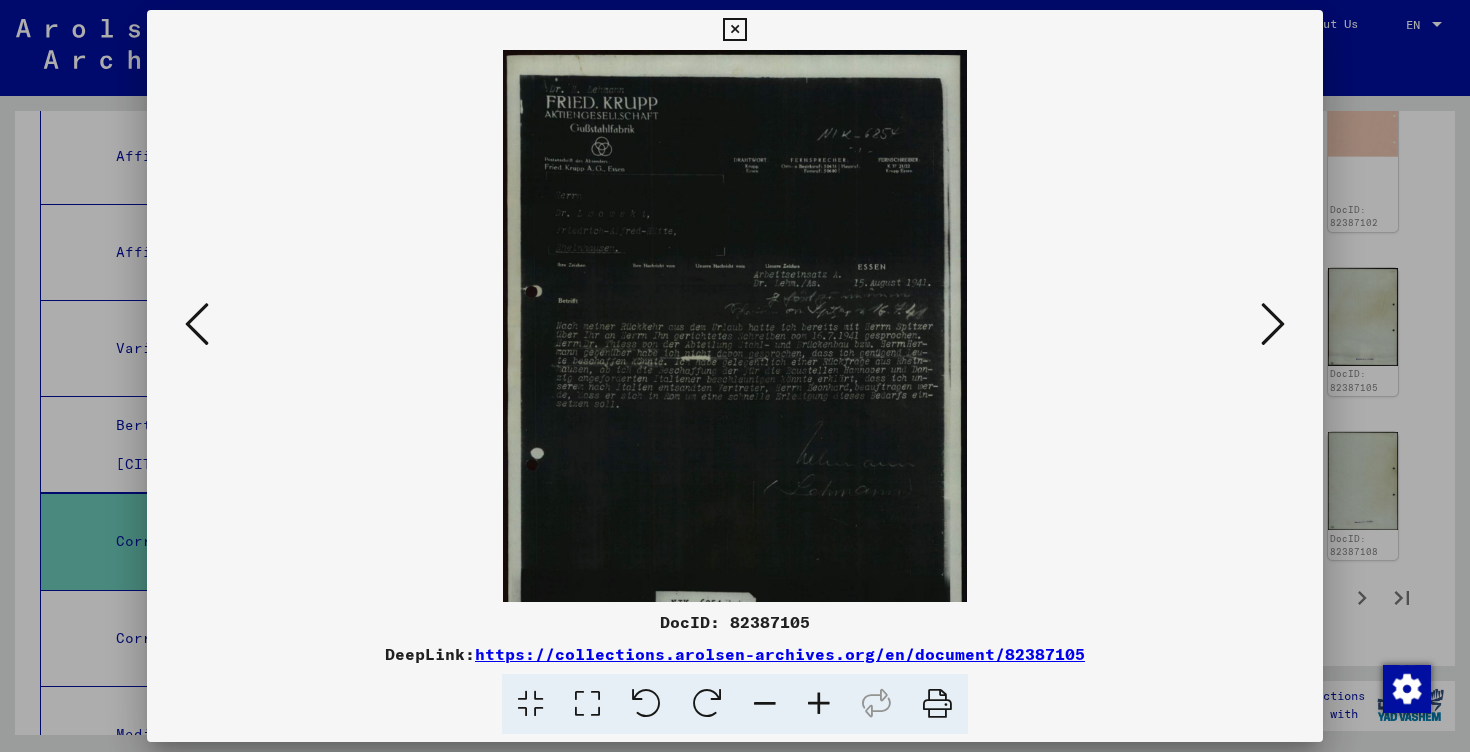click at bounding box center [819, 704] 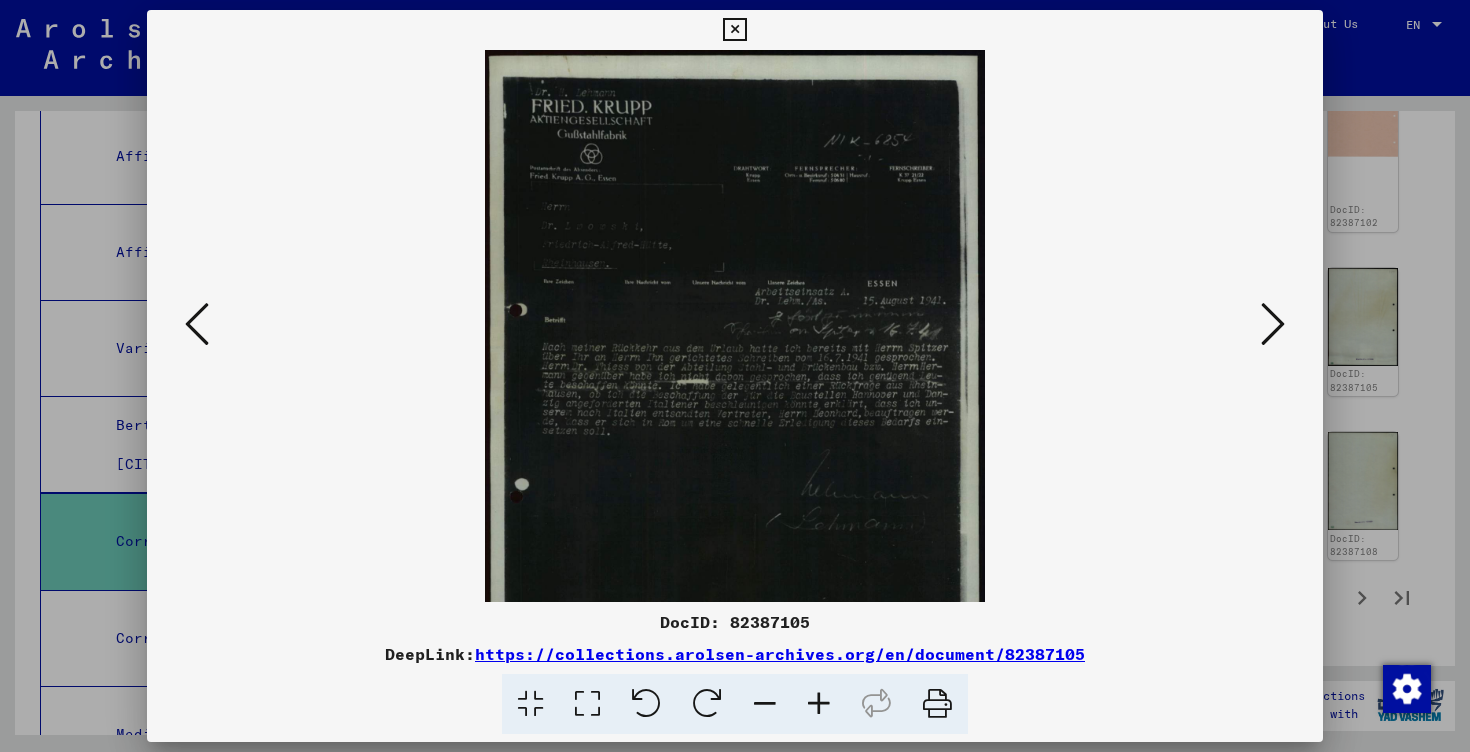 click at bounding box center [819, 704] 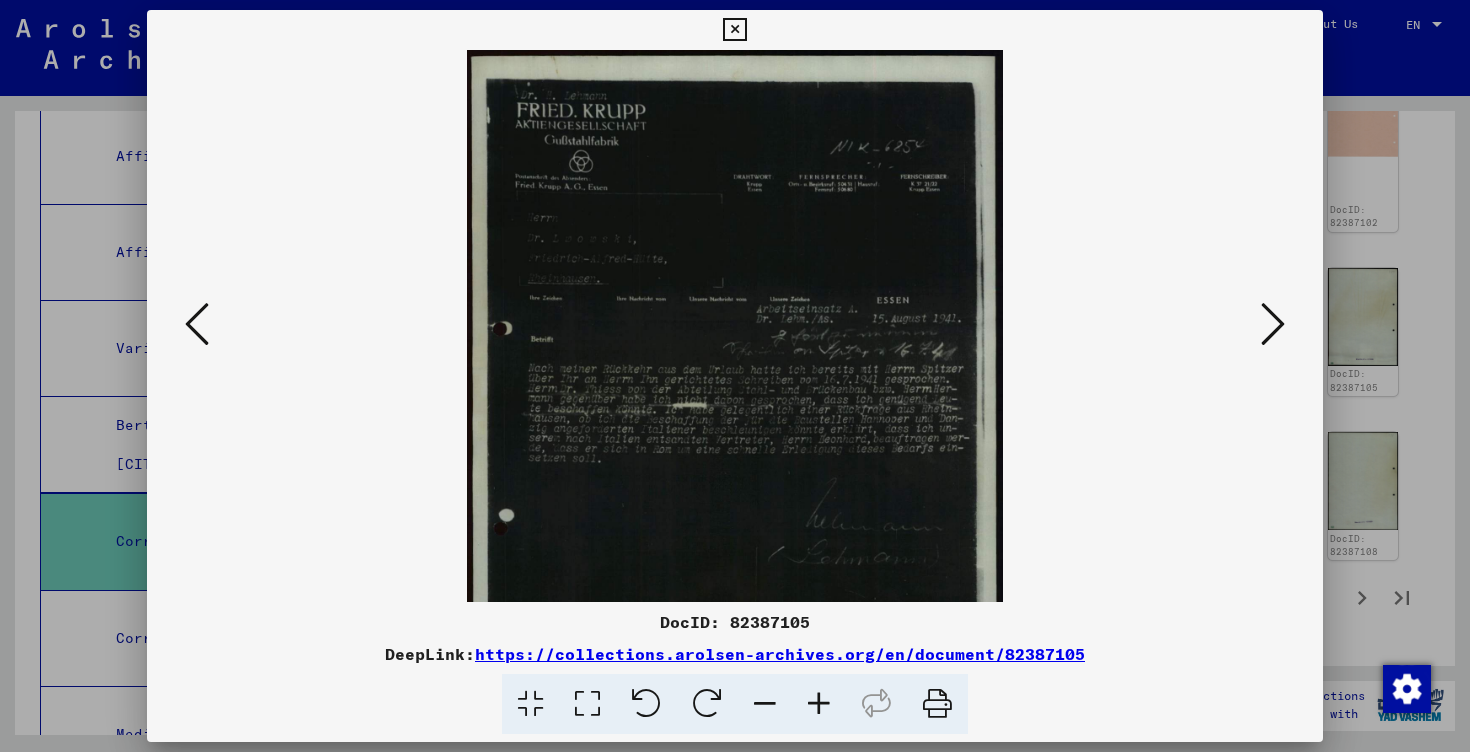 click at bounding box center (819, 704) 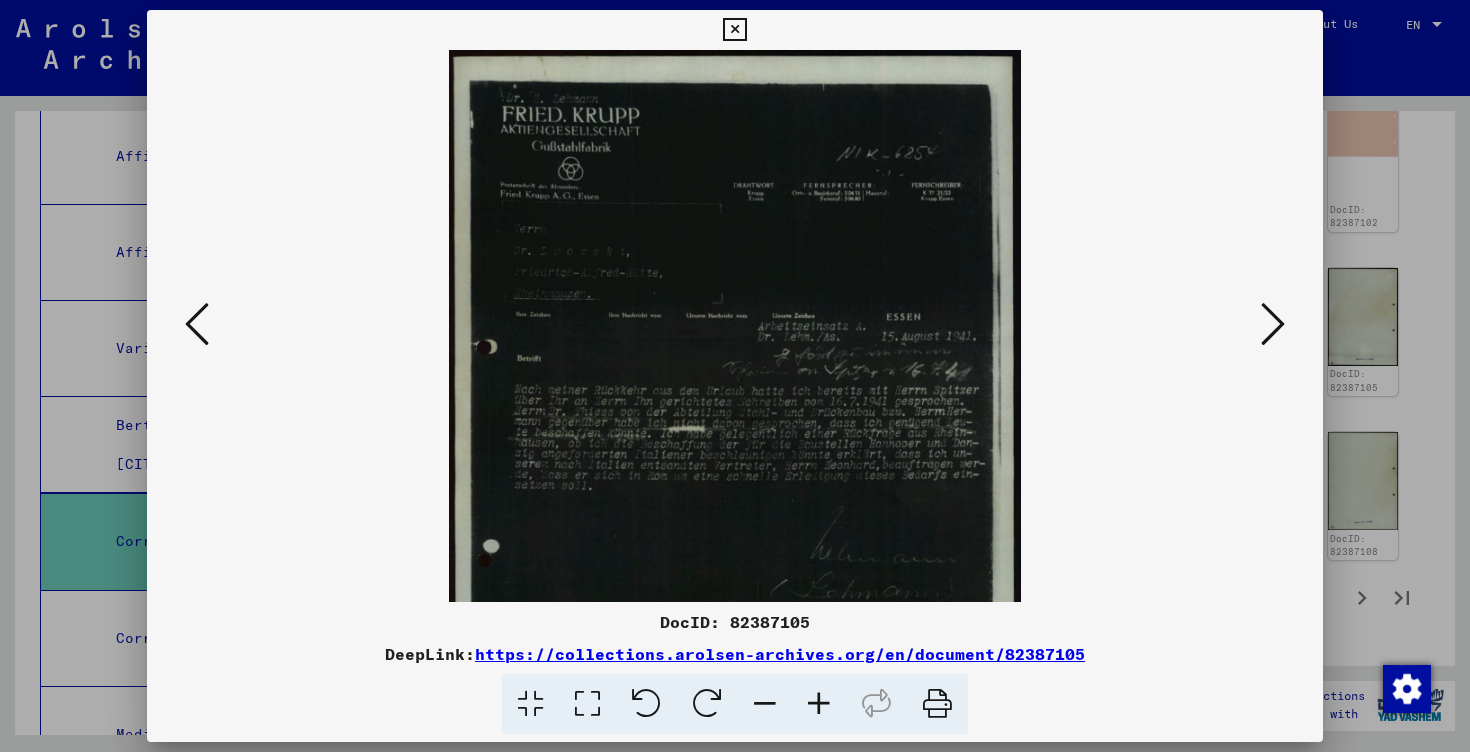 click at bounding box center [819, 704] 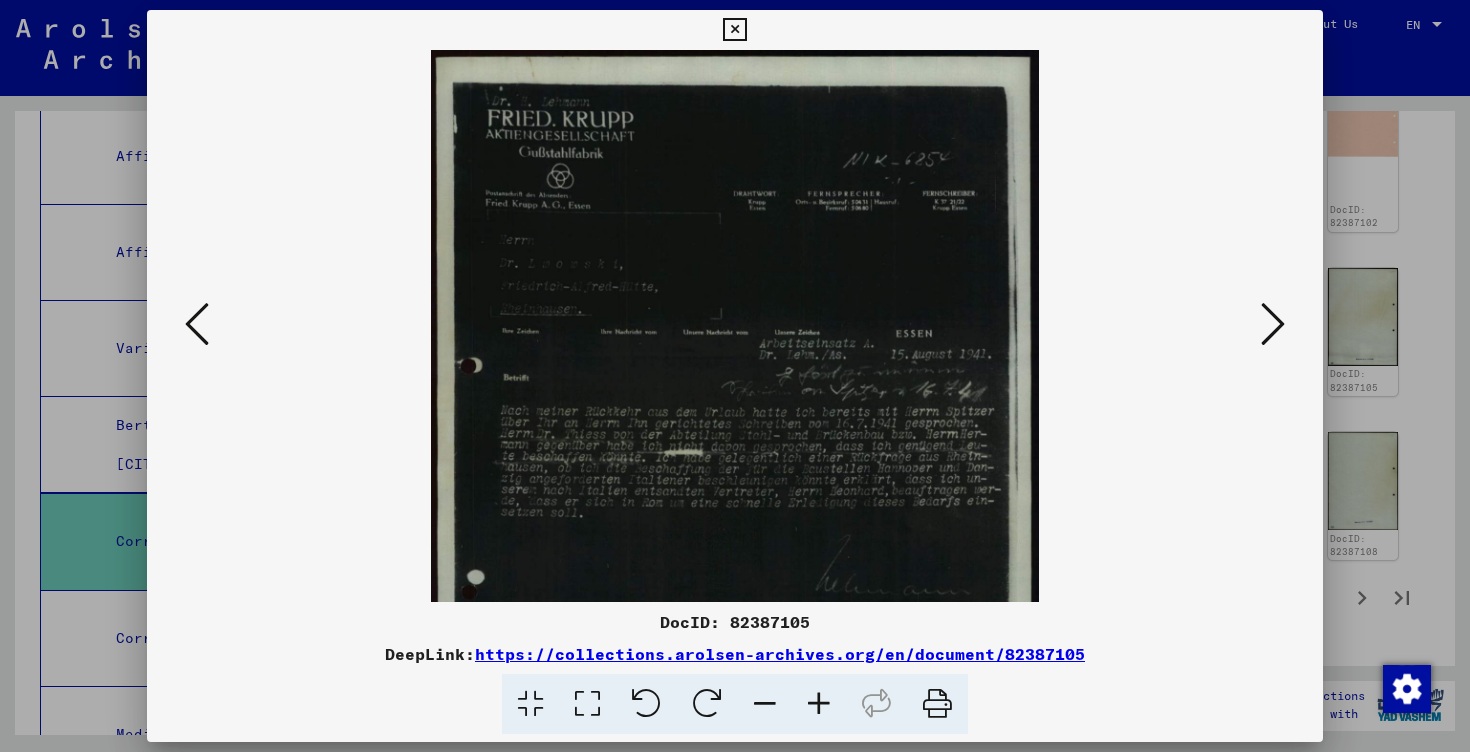 click at bounding box center [819, 704] 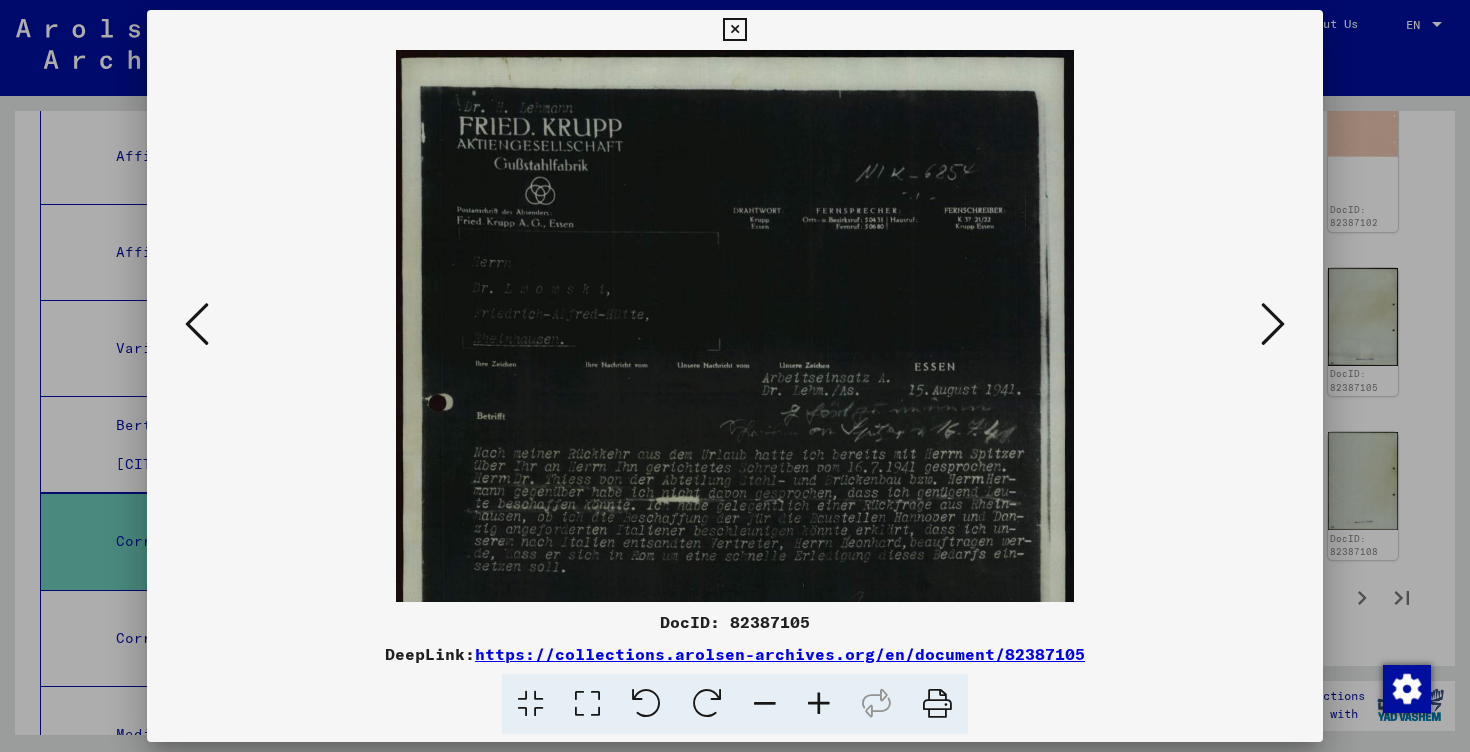 click at bounding box center (819, 704) 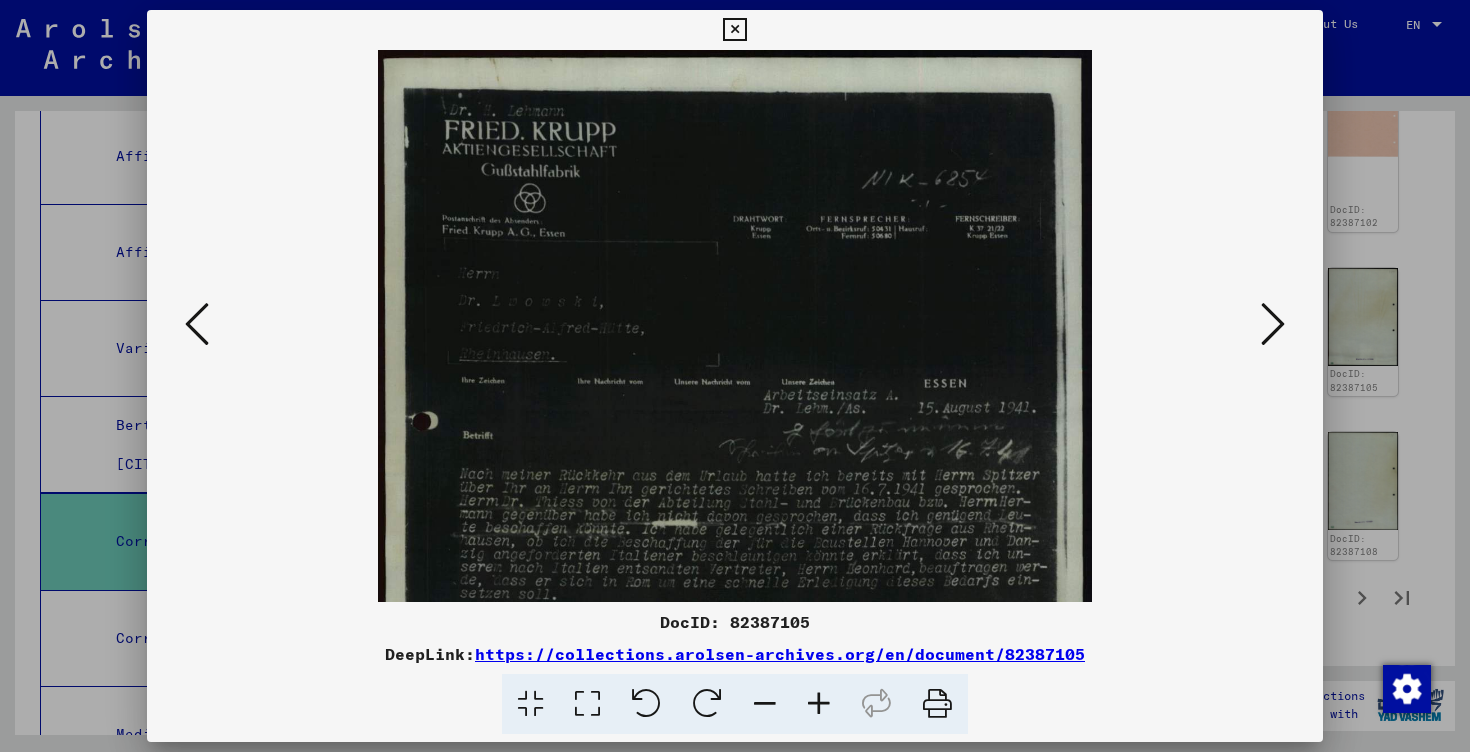 click at bounding box center [819, 704] 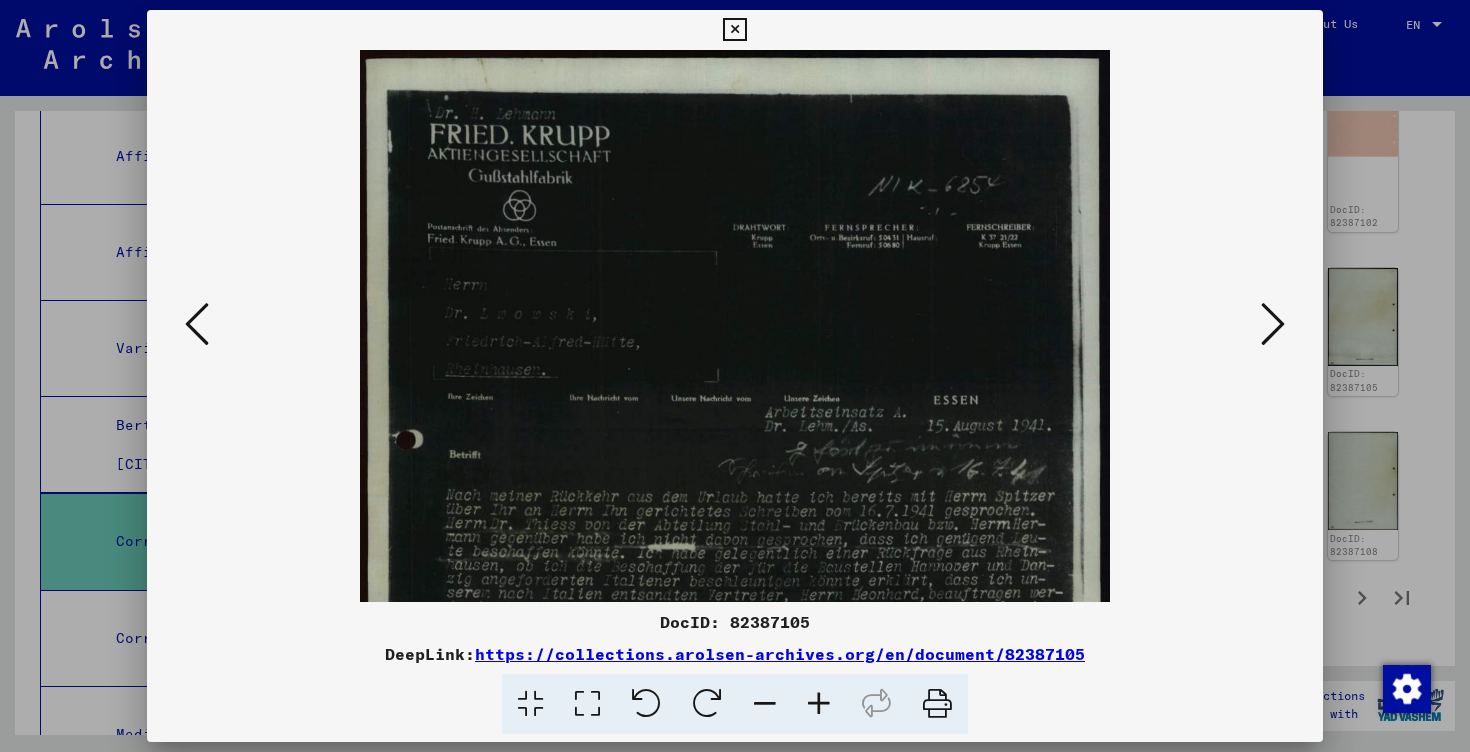 click at bounding box center (819, 704) 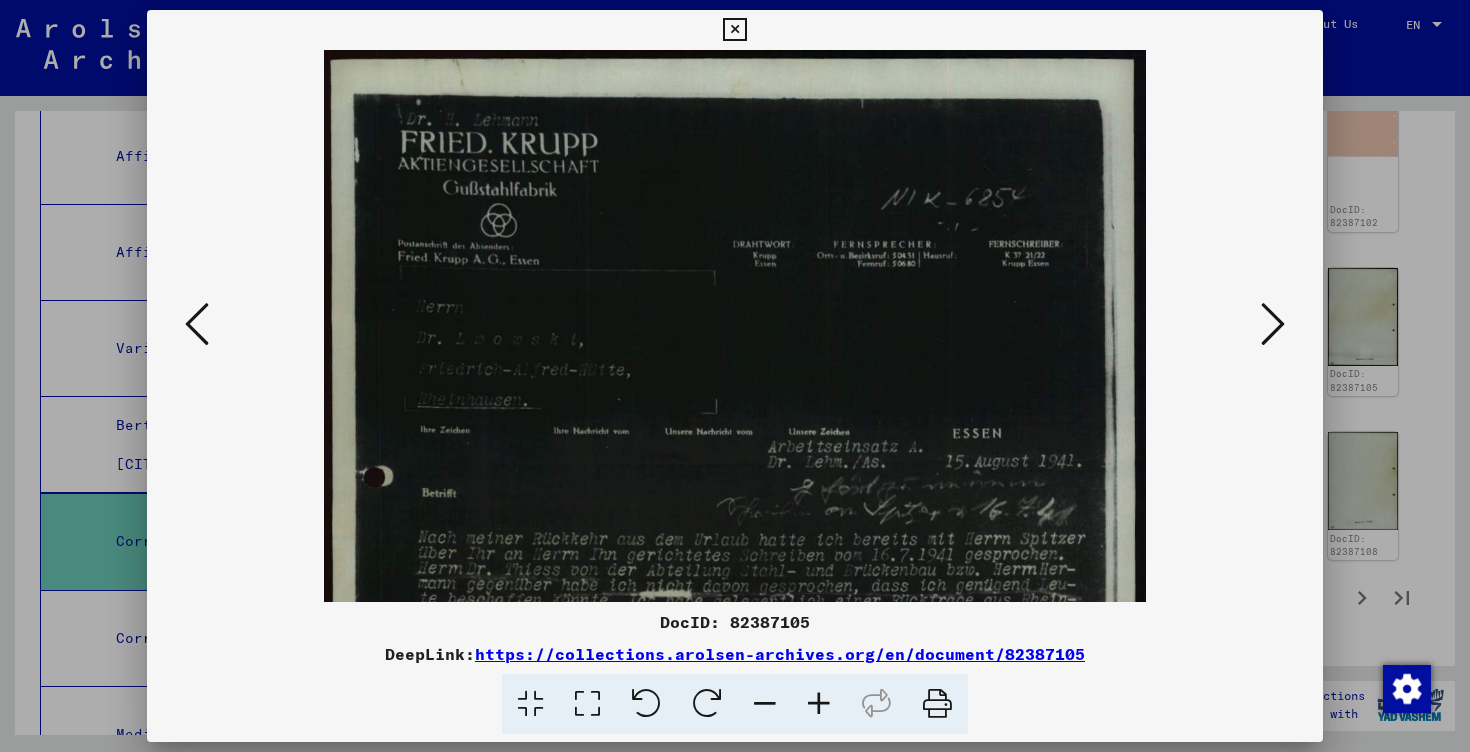 click at bounding box center (819, 704) 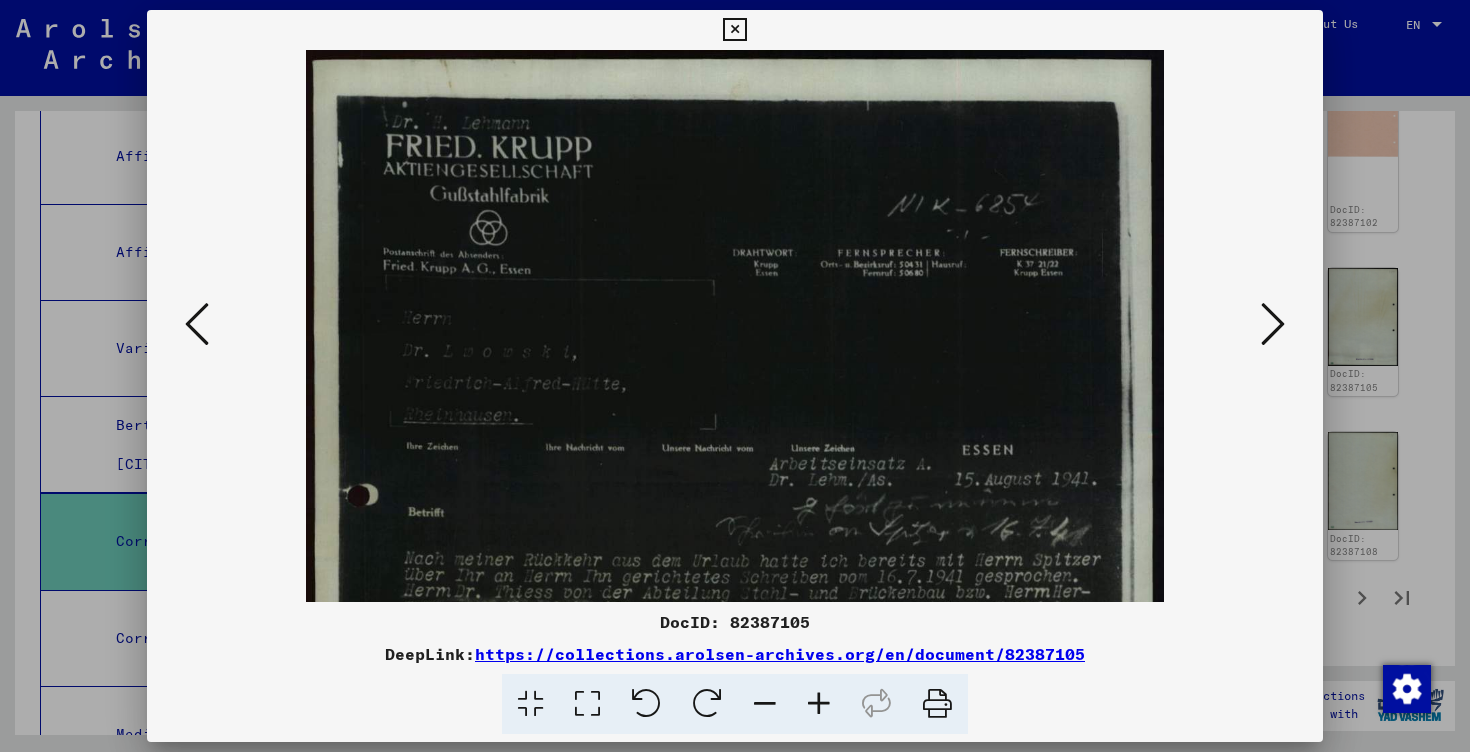 click at bounding box center [819, 704] 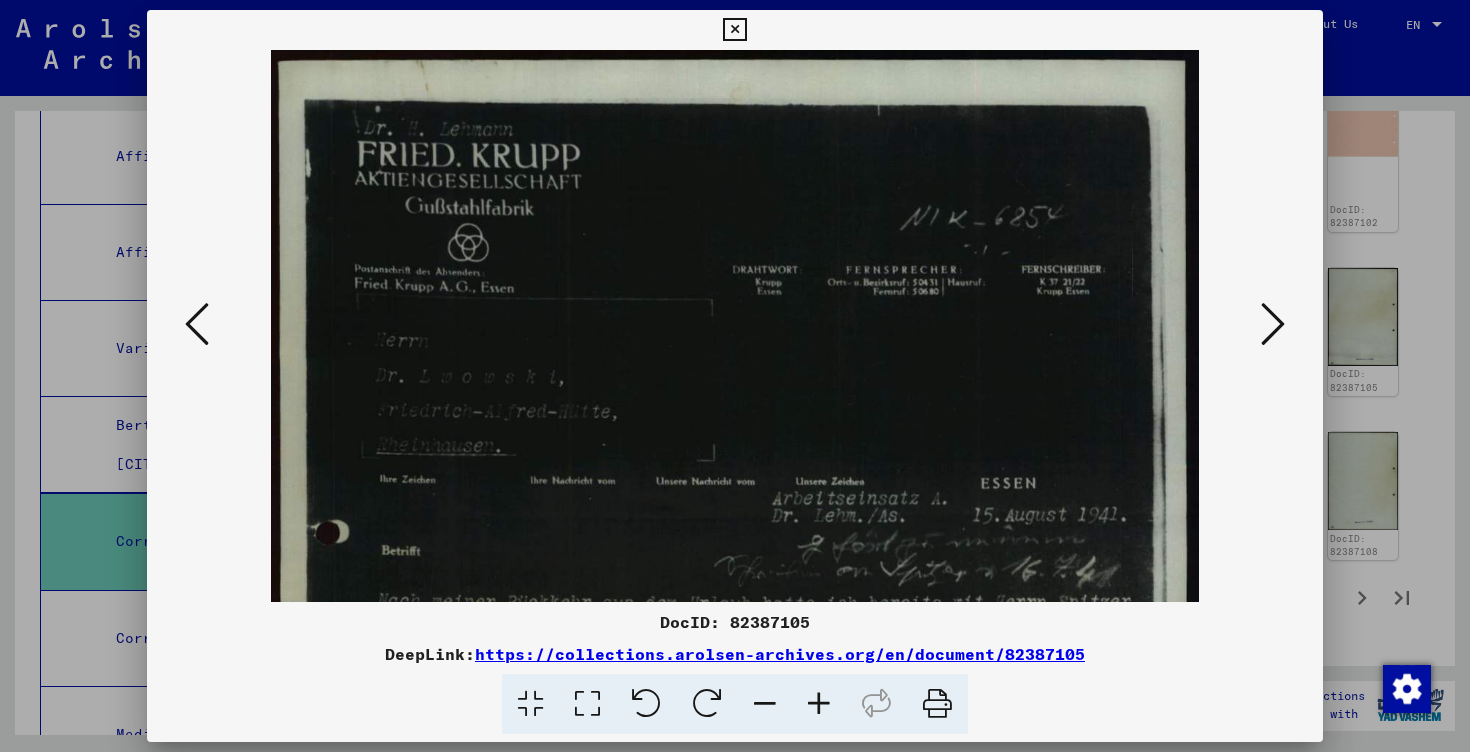 click at bounding box center [819, 704] 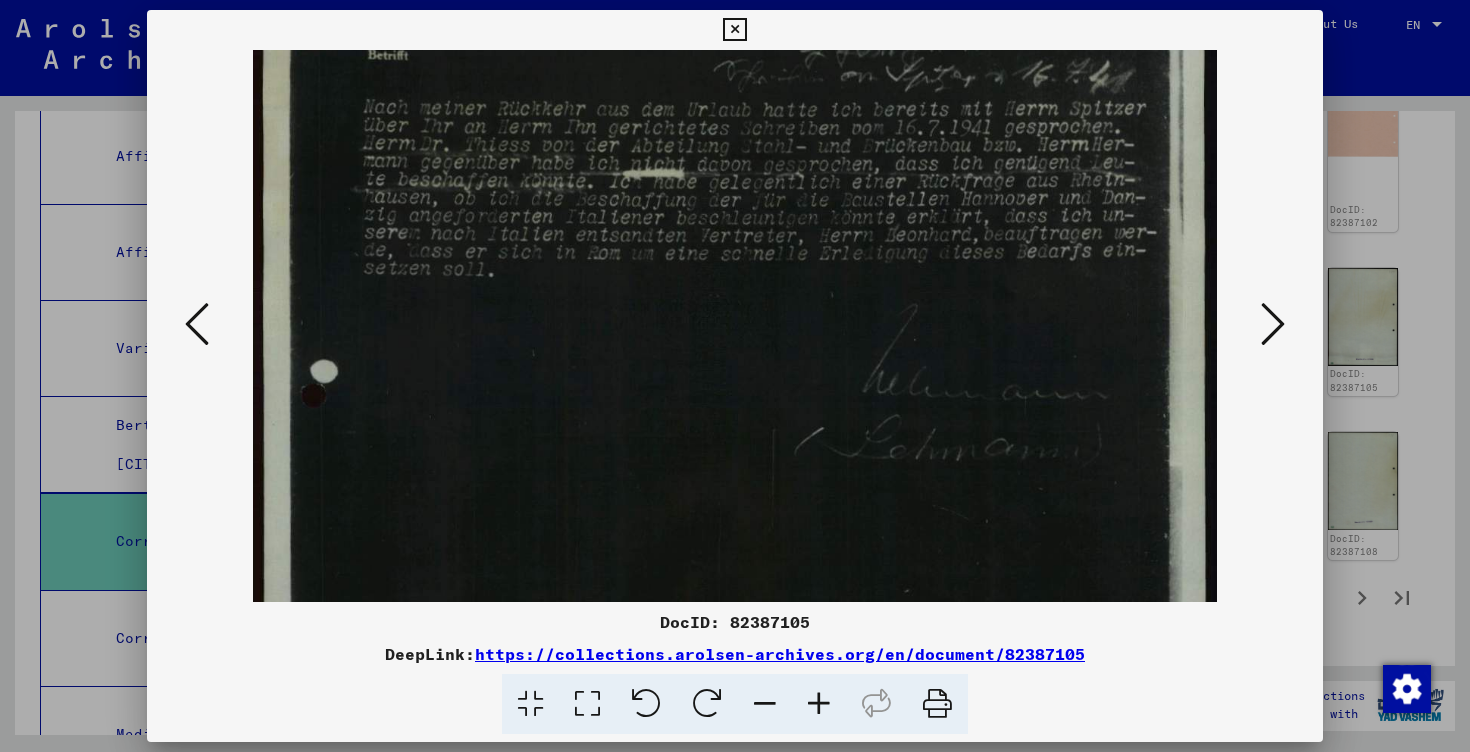 drag, startPoint x: 821, startPoint y: 485, endPoint x: 836, endPoint y: -30, distance: 515.2184 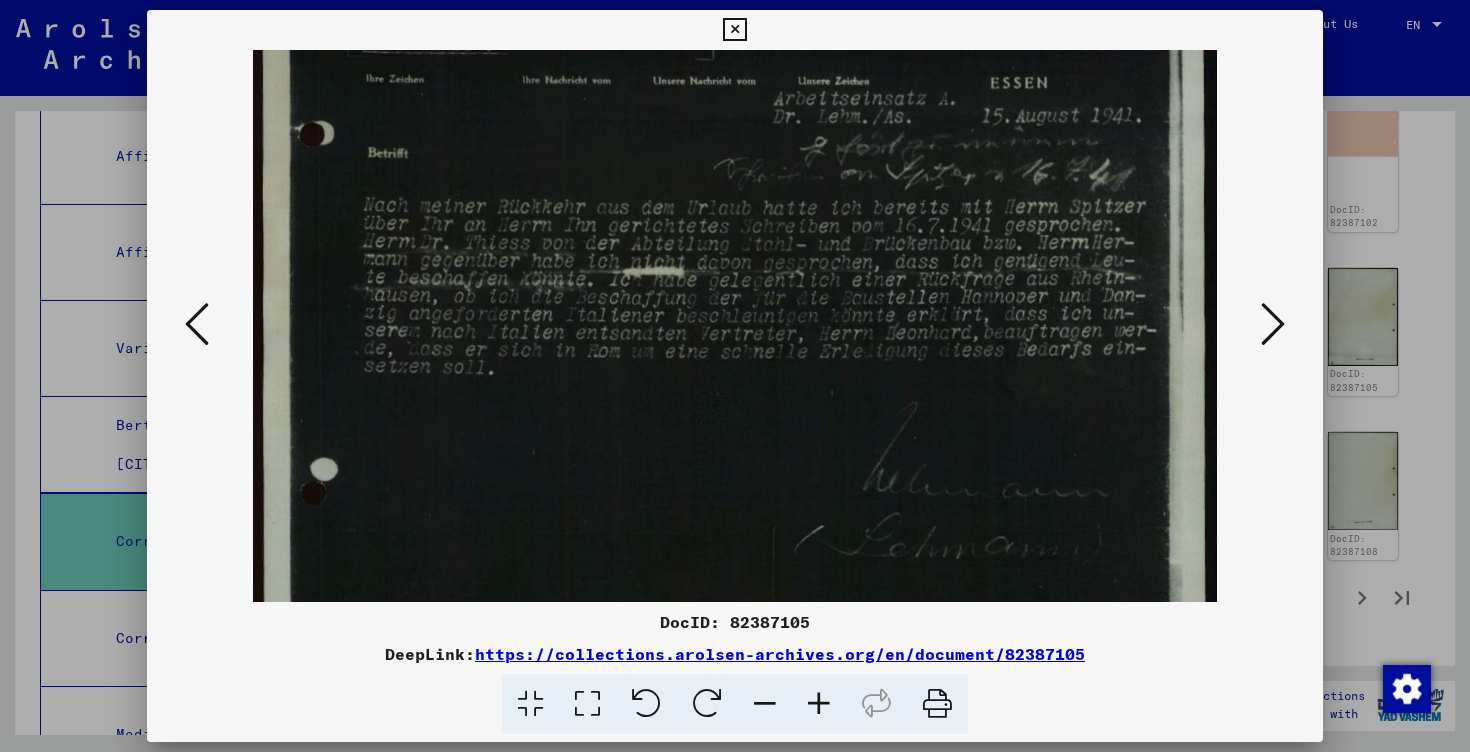 scroll, scrollTop: 393, scrollLeft: 0, axis: vertical 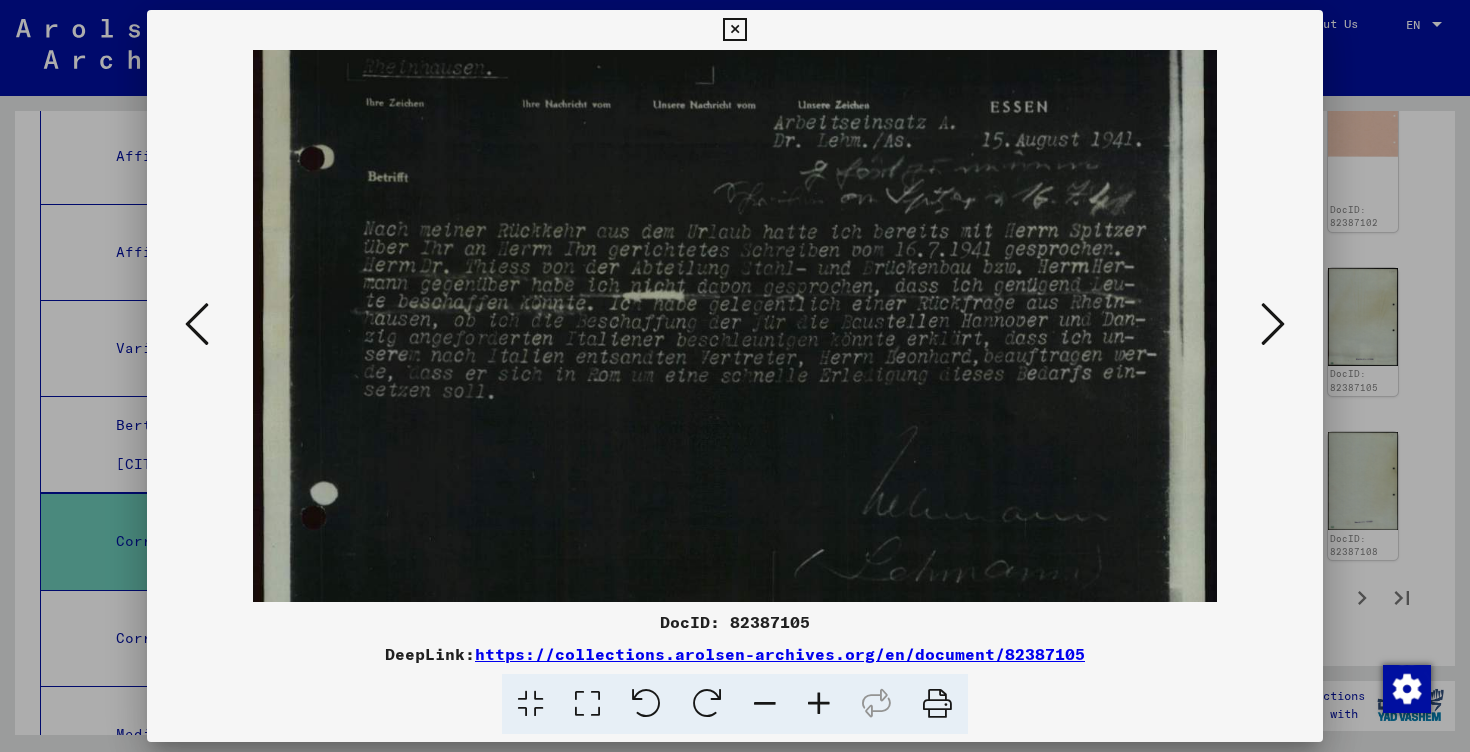 drag, startPoint x: 830, startPoint y: 309, endPoint x: 821, endPoint y: 431, distance: 122.33152 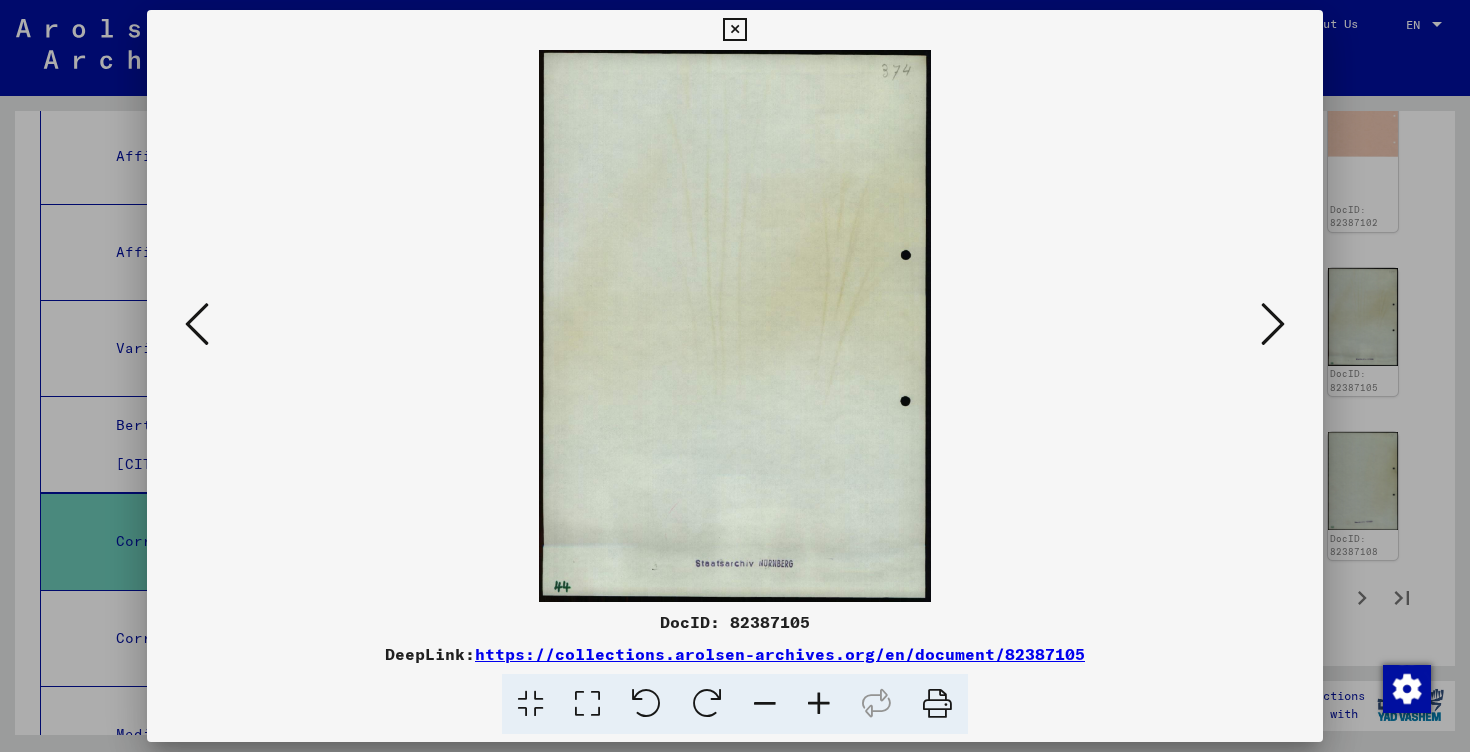 scroll, scrollTop: 0, scrollLeft: 0, axis: both 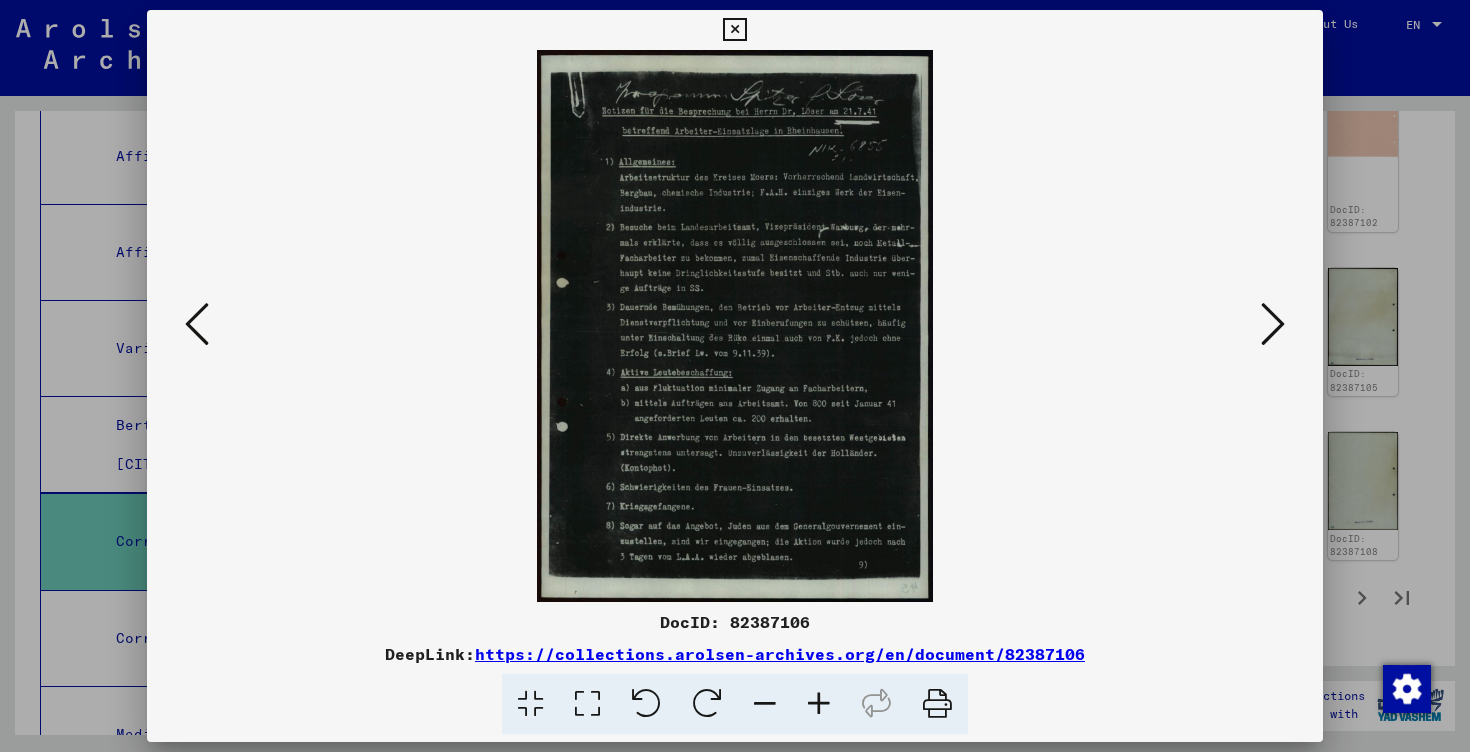 click at bounding box center (819, 704) 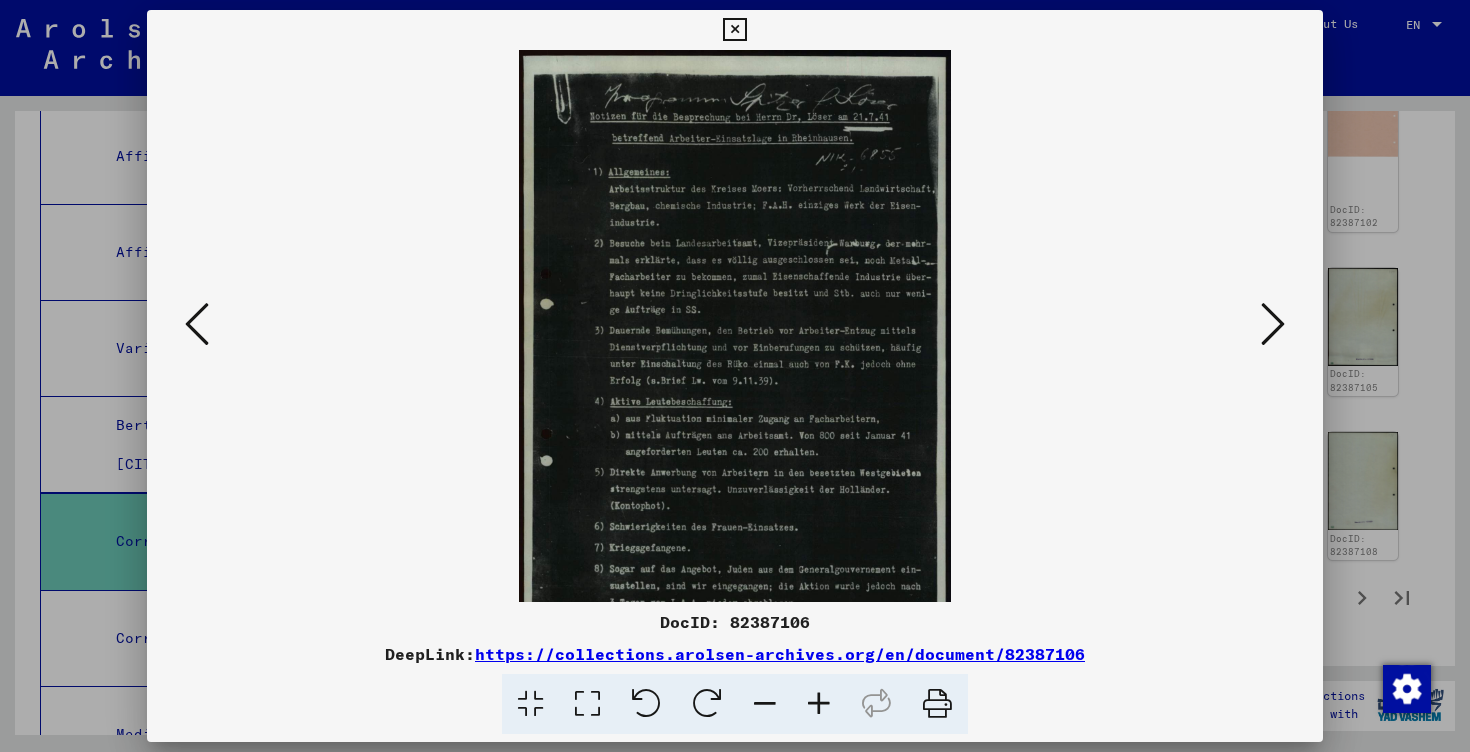 click at bounding box center [819, 704] 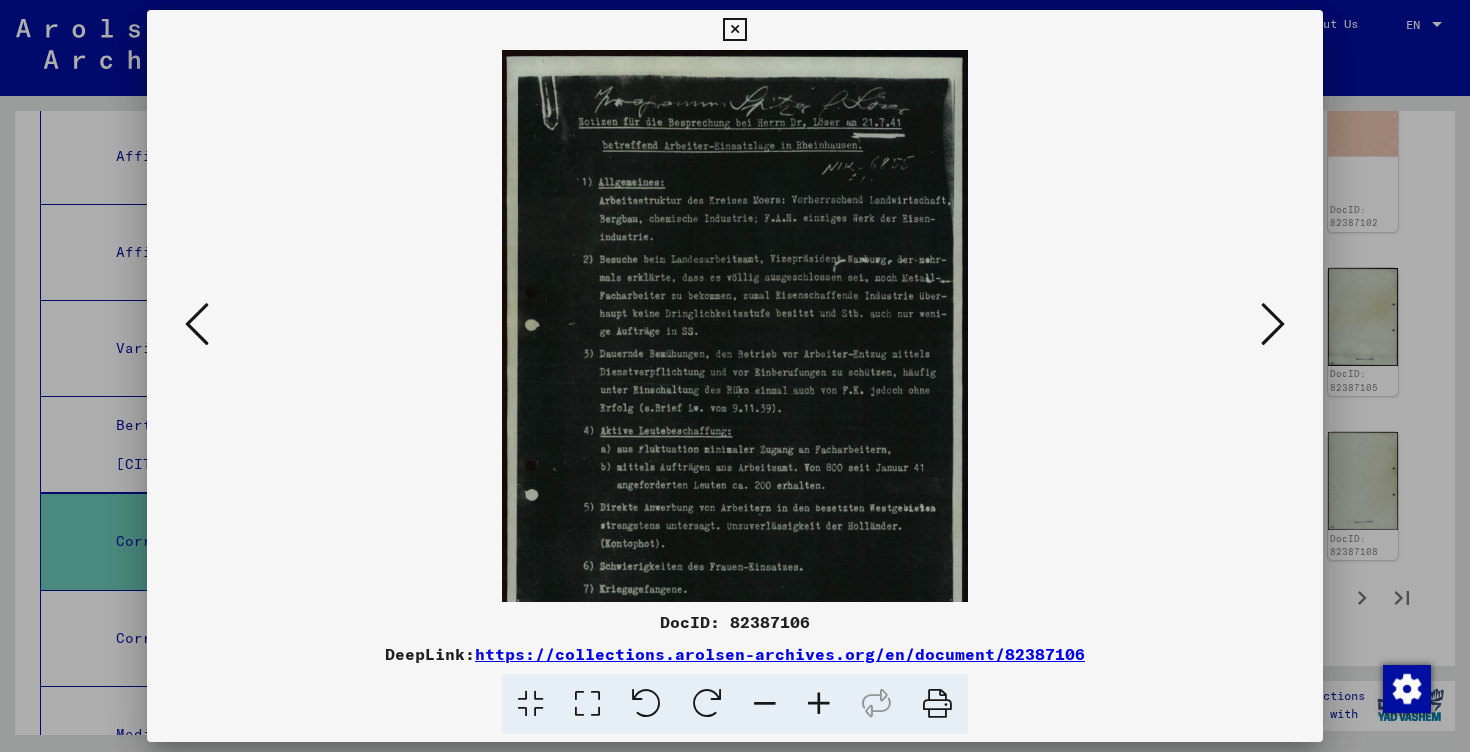 click at bounding box center (819, 704) 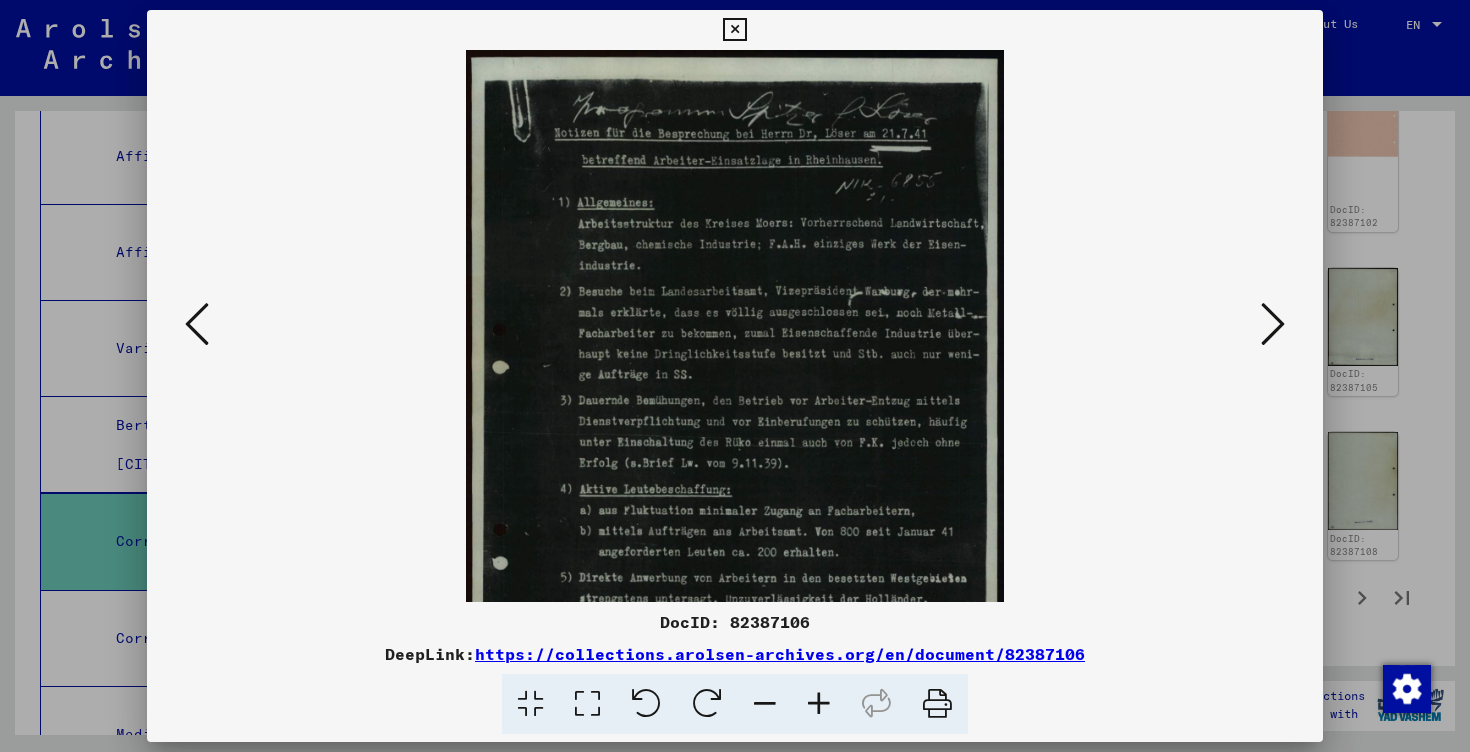 click at bounding box center (819, 704) 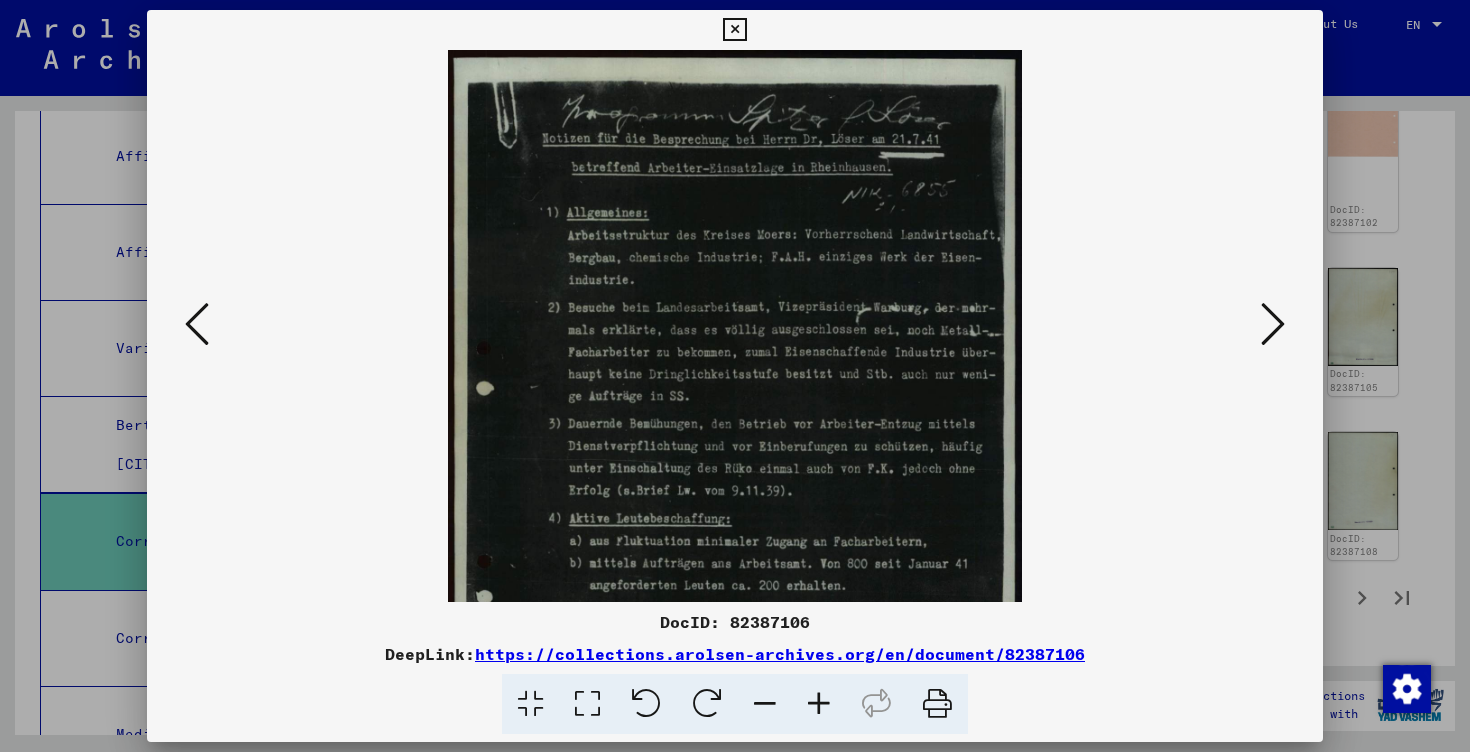 click at bounding box center (819, 704) 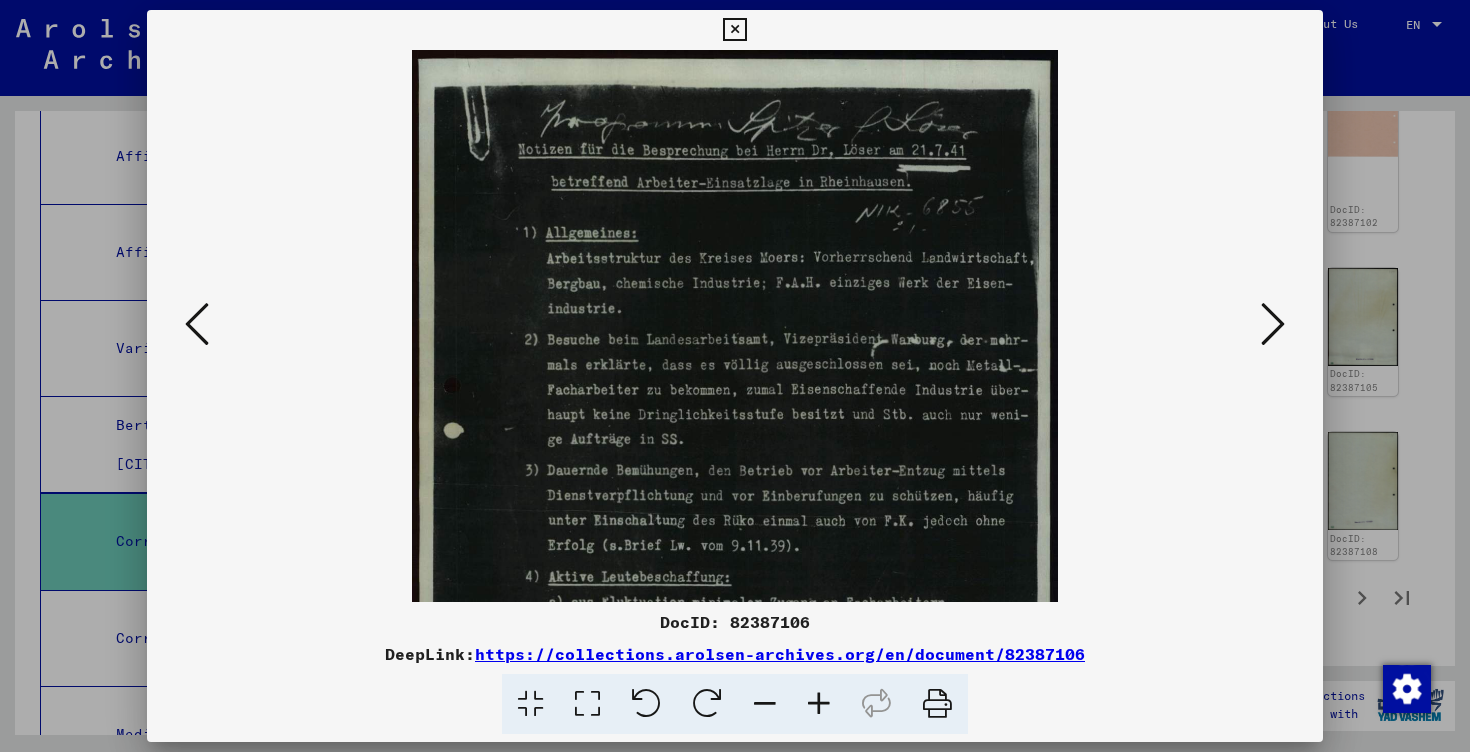 click at bounding box center [819, 704] 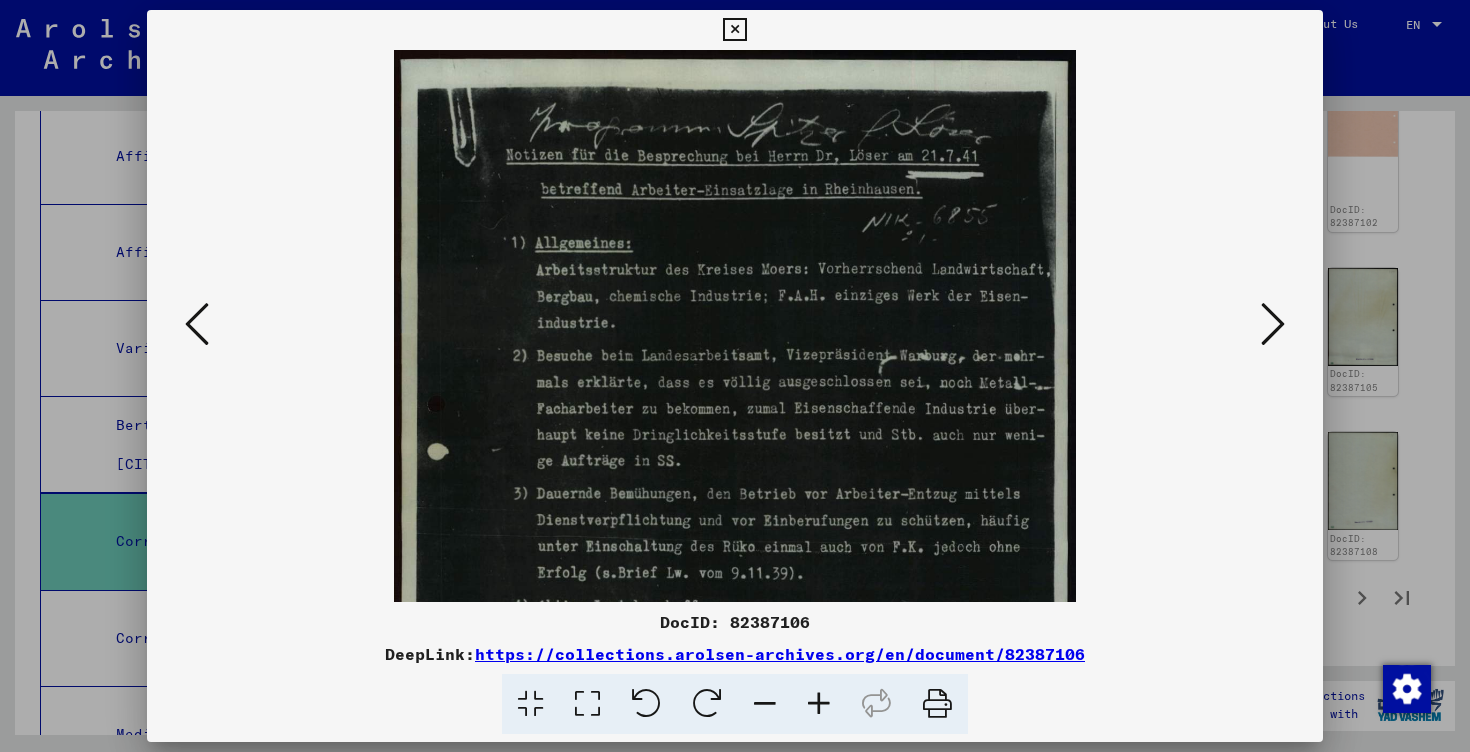 click at bounding box center [819, 704] 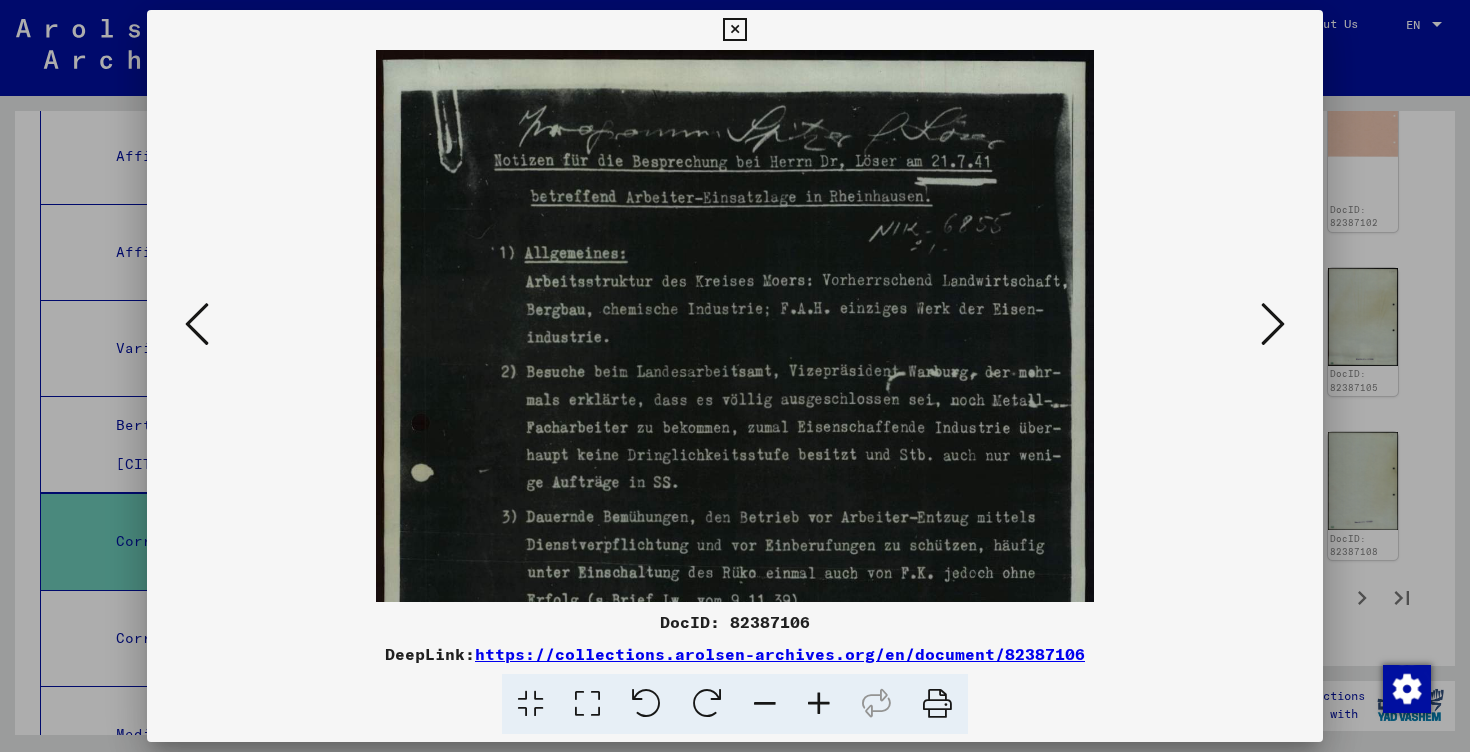 click at bounding box center [819, 704] 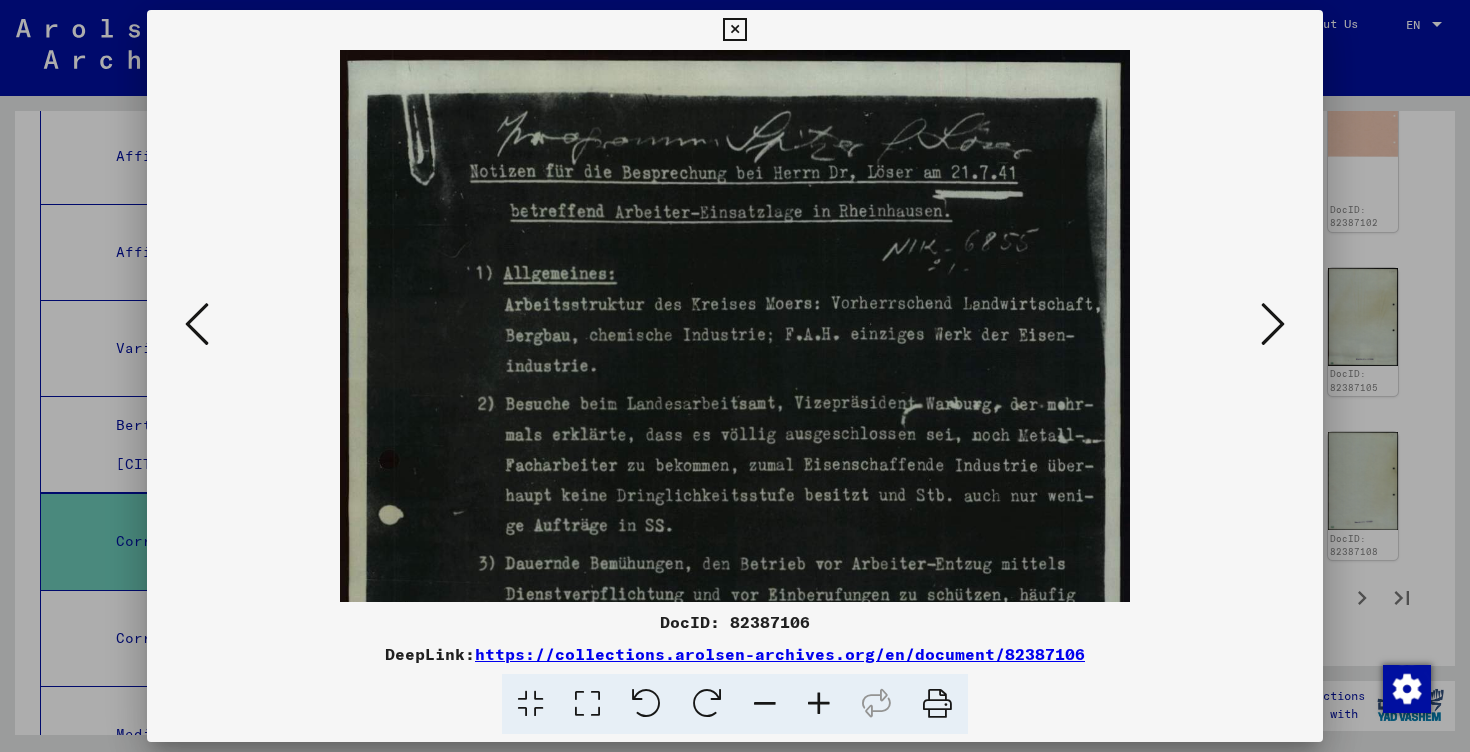 click at bounding box center (819, 704) 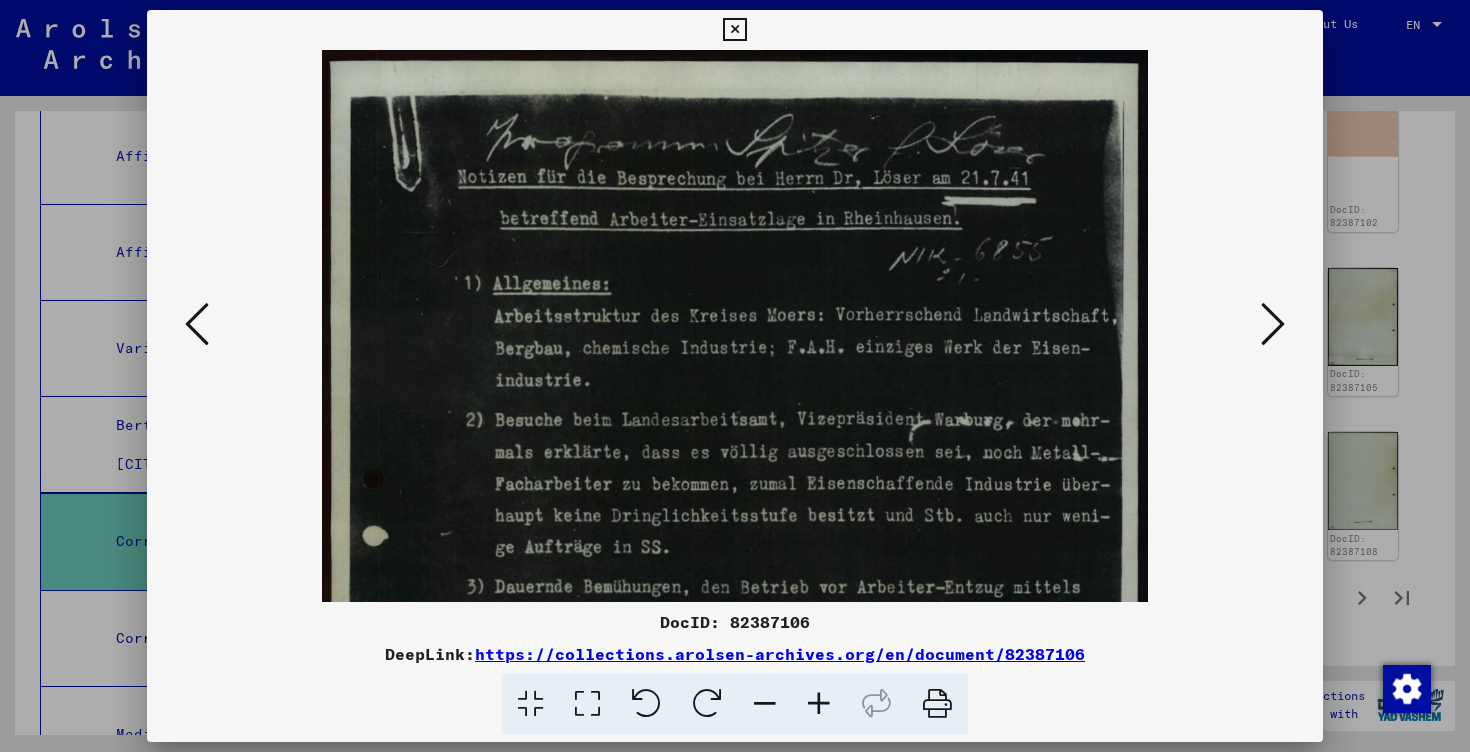 click at bounding box center [819, 704] 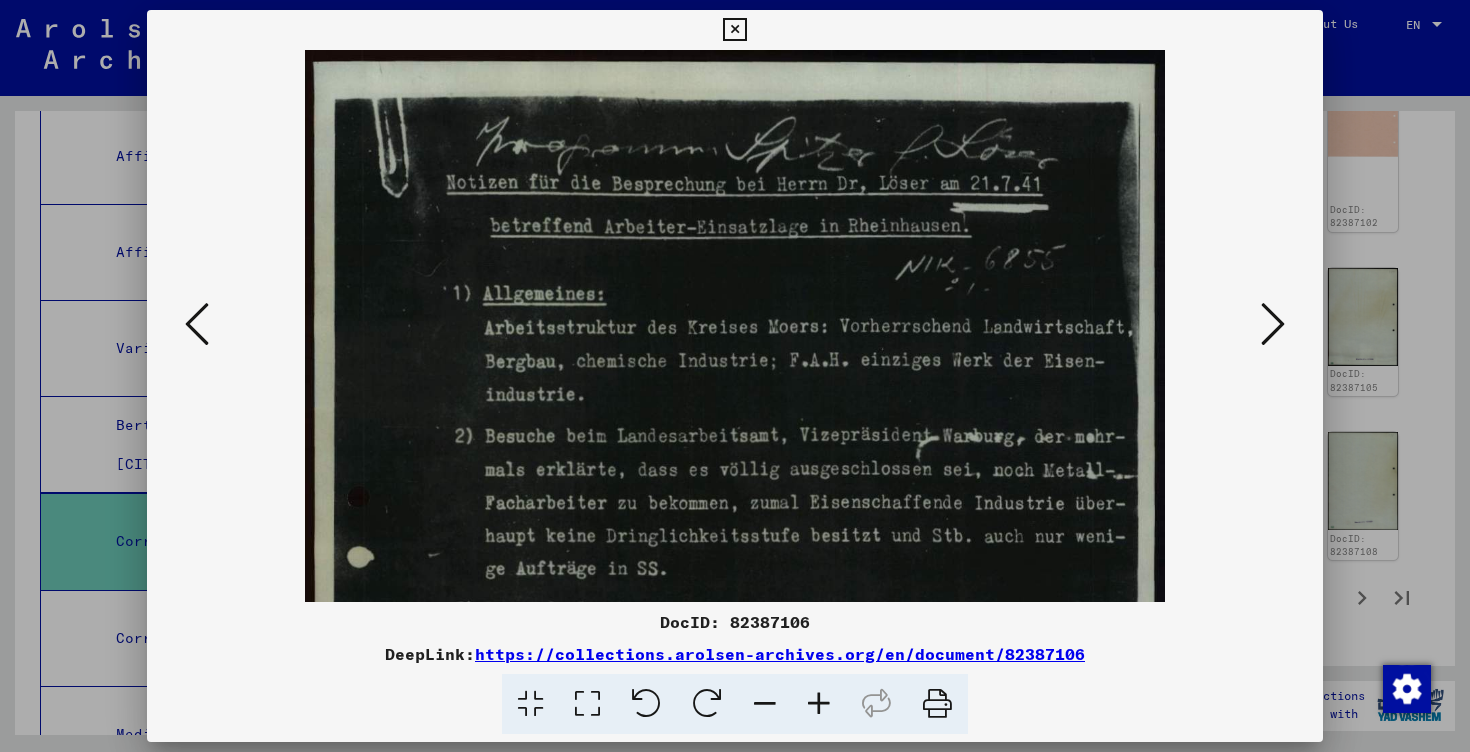 click at bounding box center (819, 704) 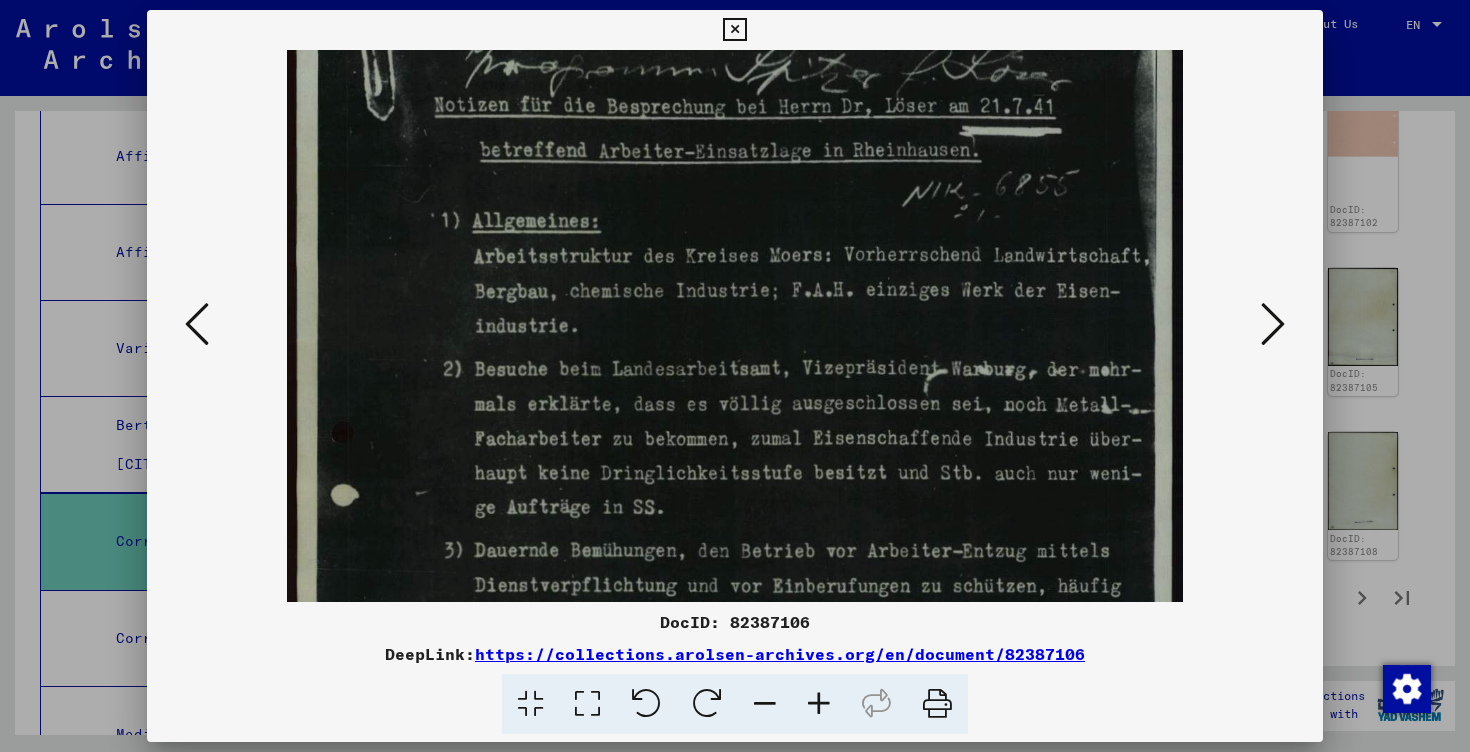 scroll, scrollTop: 82, scrollLeft: 0, axis: vertical 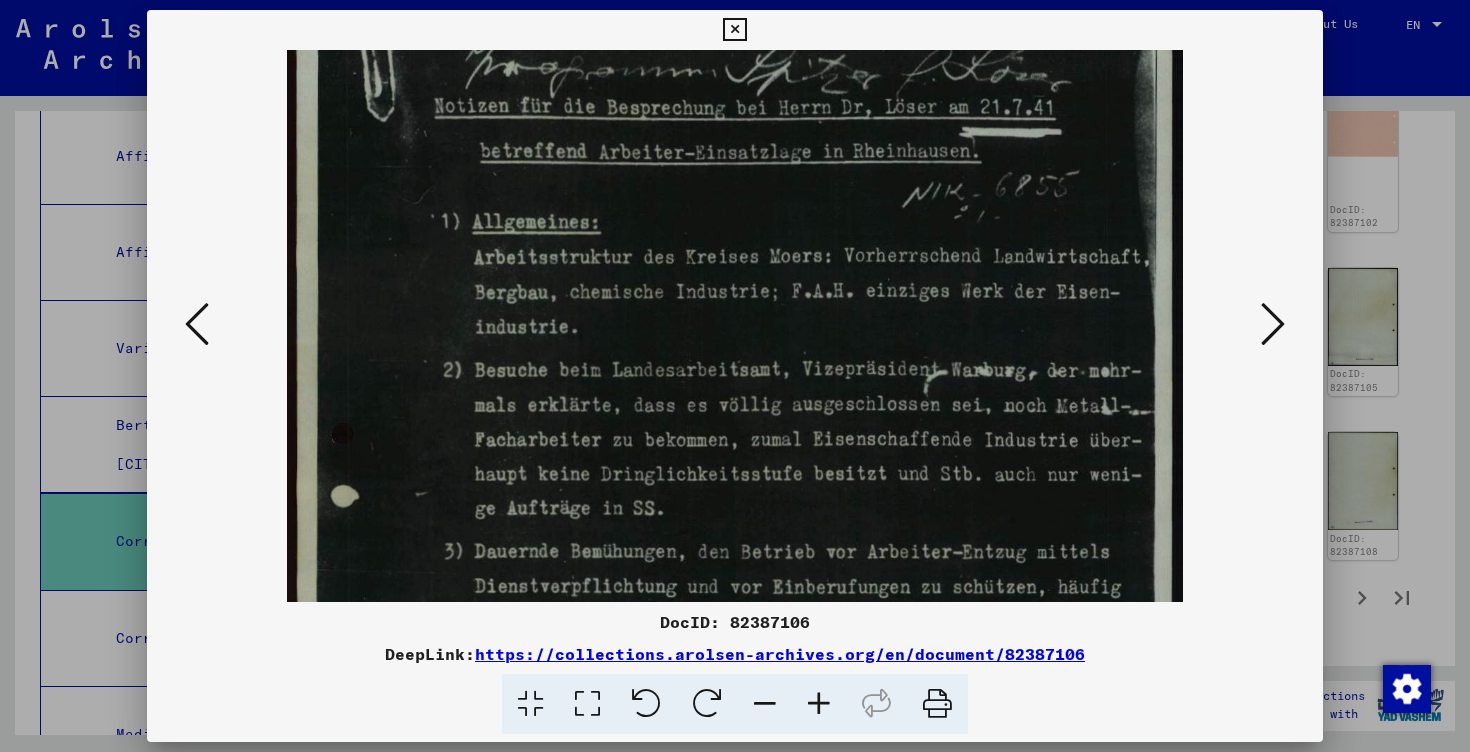 drag, startPoint x: 830, startPoint y: 565, endPoint x: 834, endPoint y: 484, distance: 81.09871 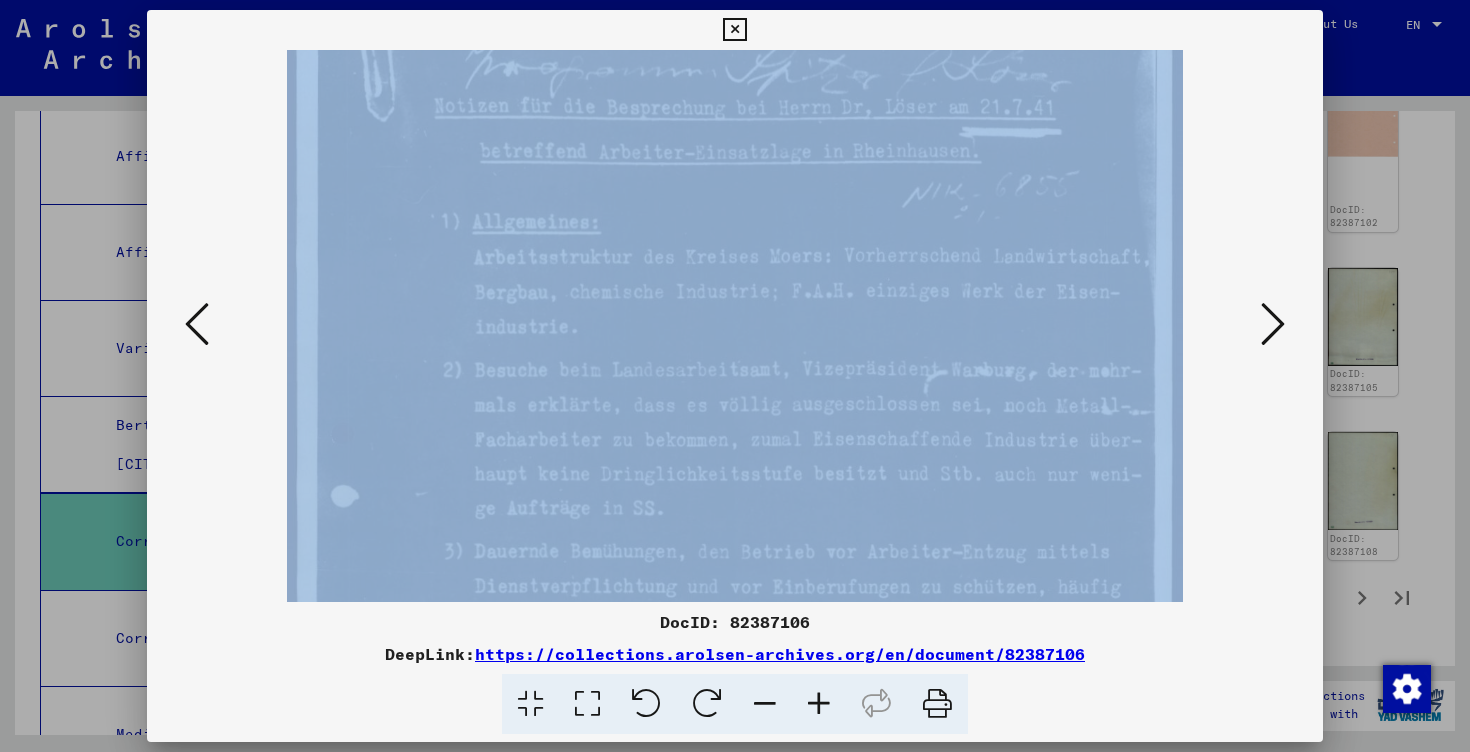 click at bounding box center [1273, 324] 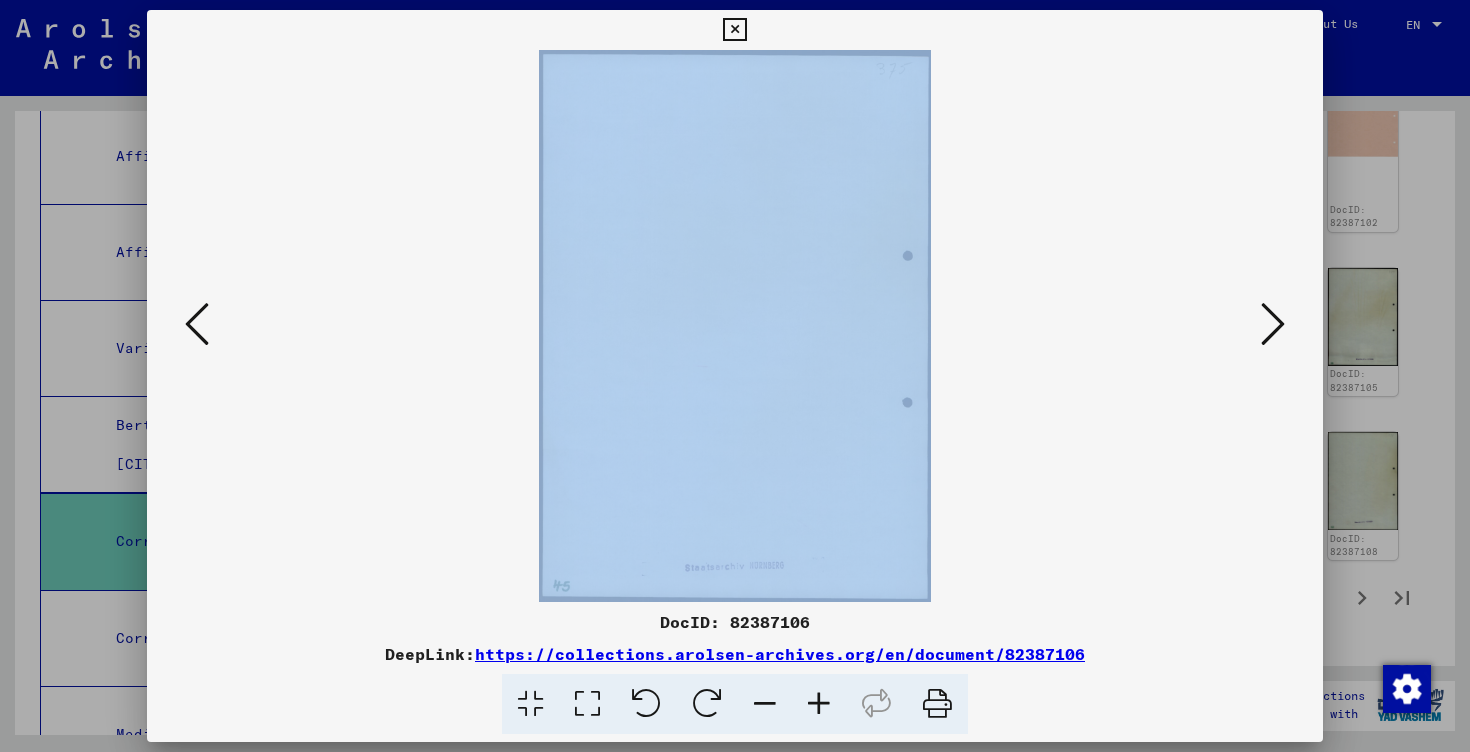 scroll, scrollTop: 0, scrollLeft: 0, axis: both 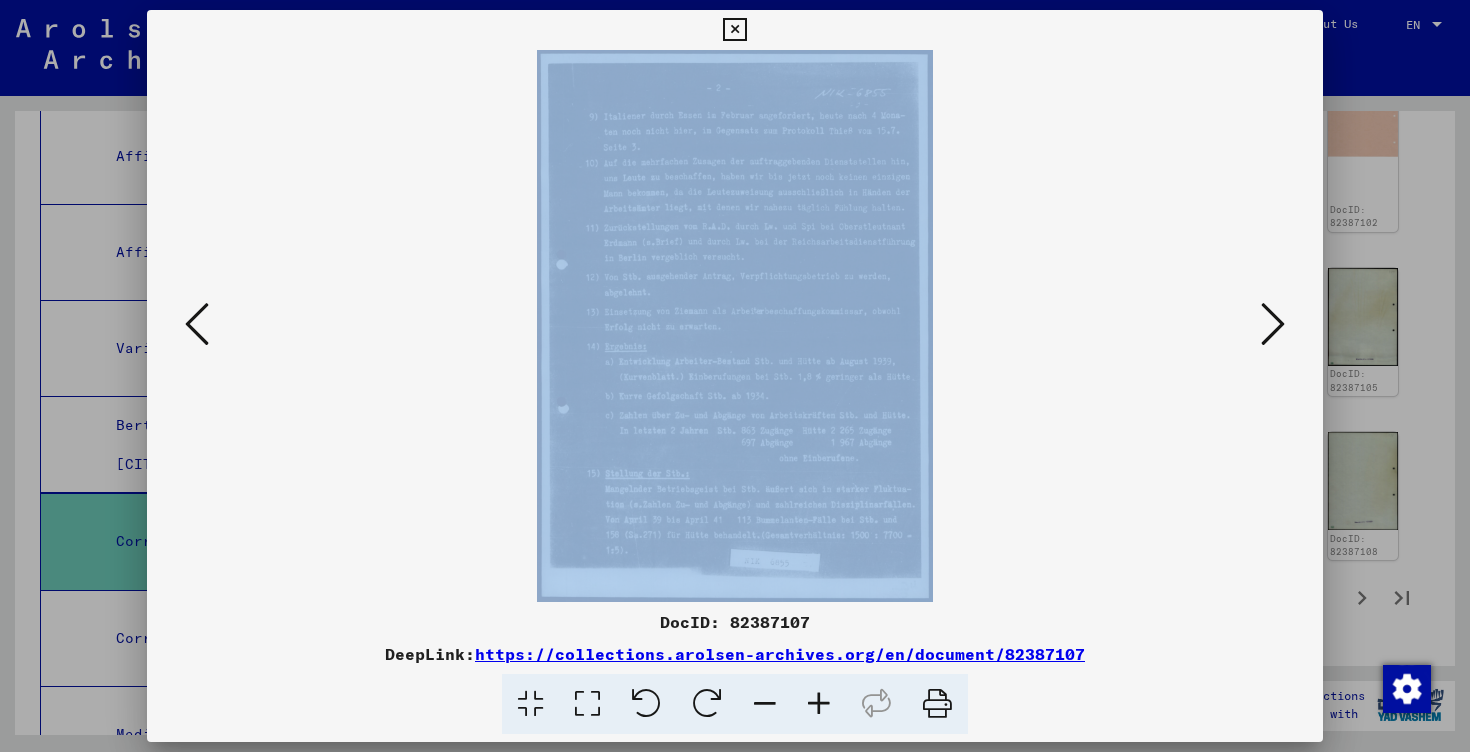 click at bounding box center (735, 326) 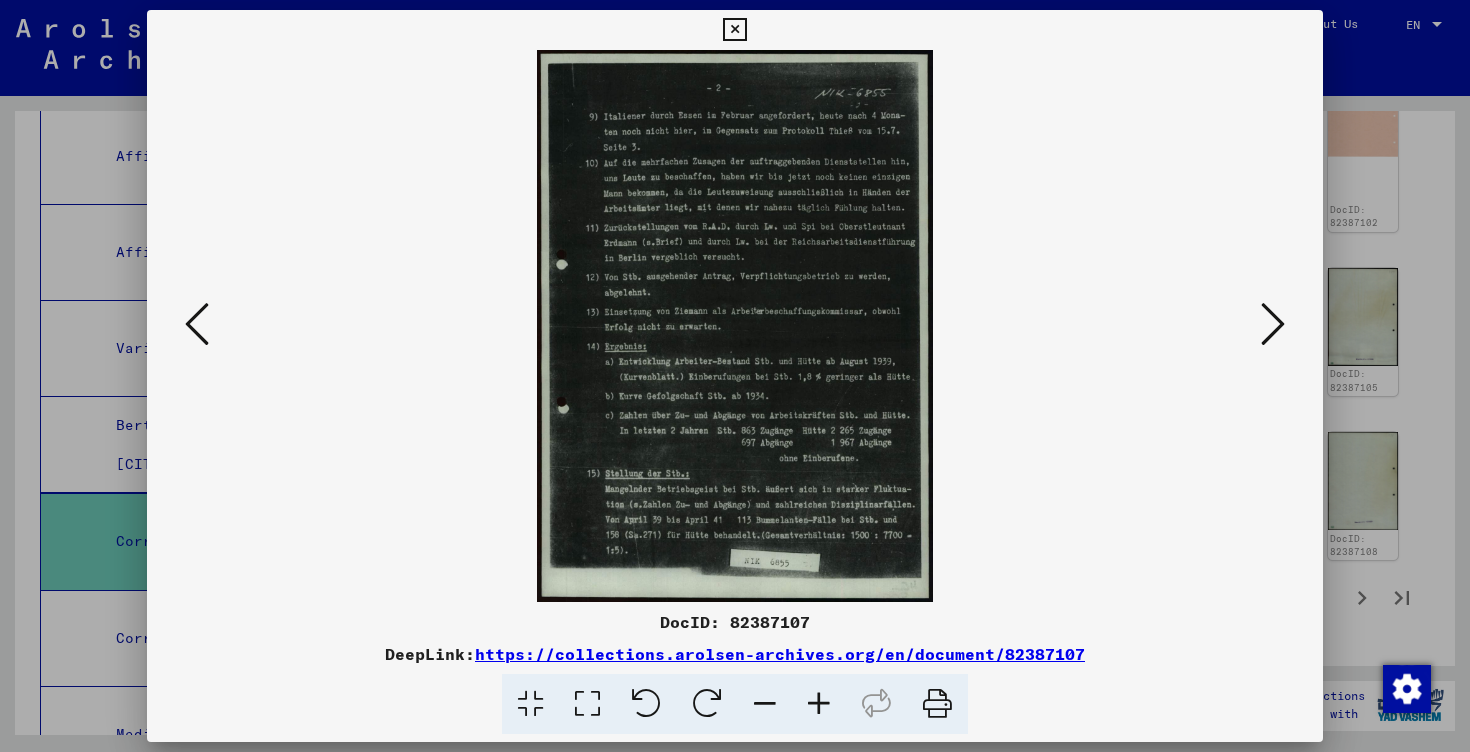 click at bounding box center (1273, 324) 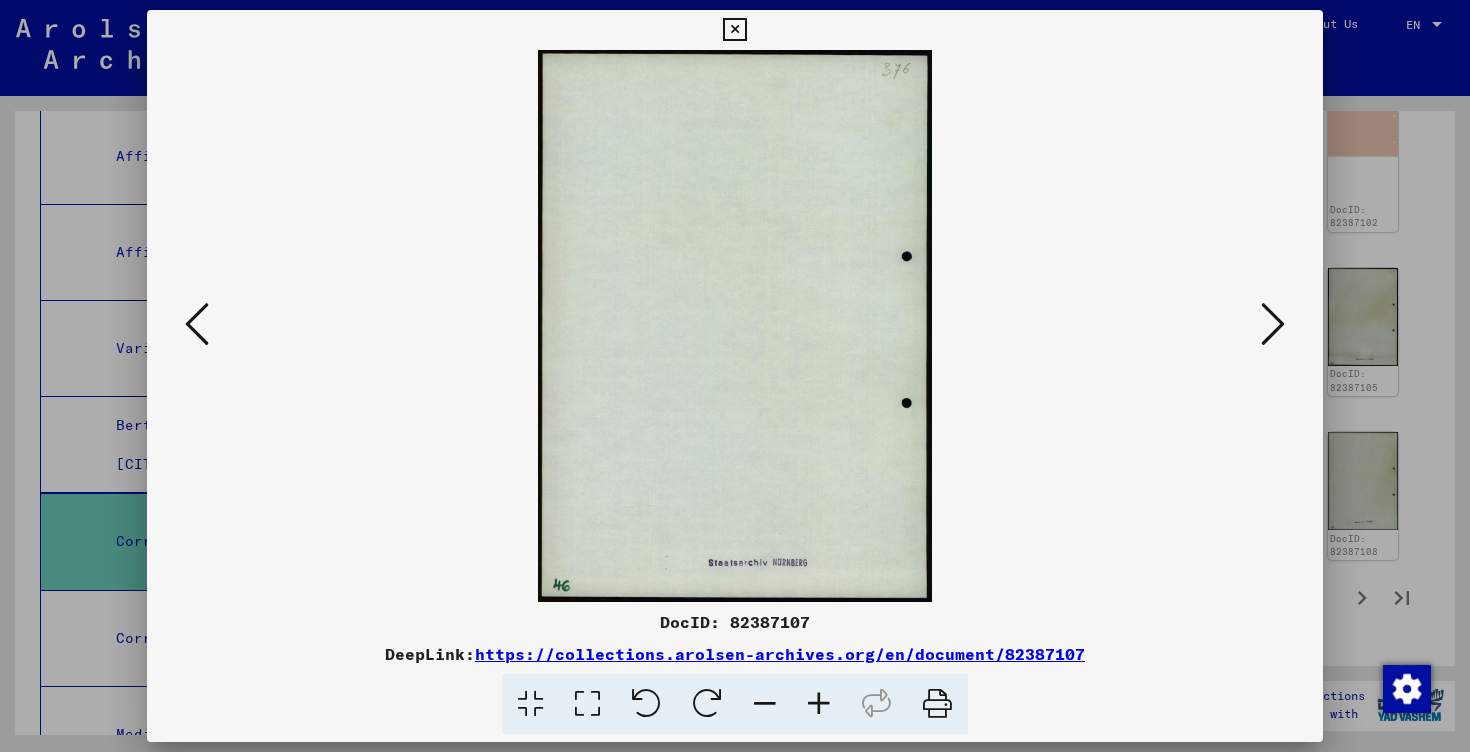 click at bounding box center [1273, 324] 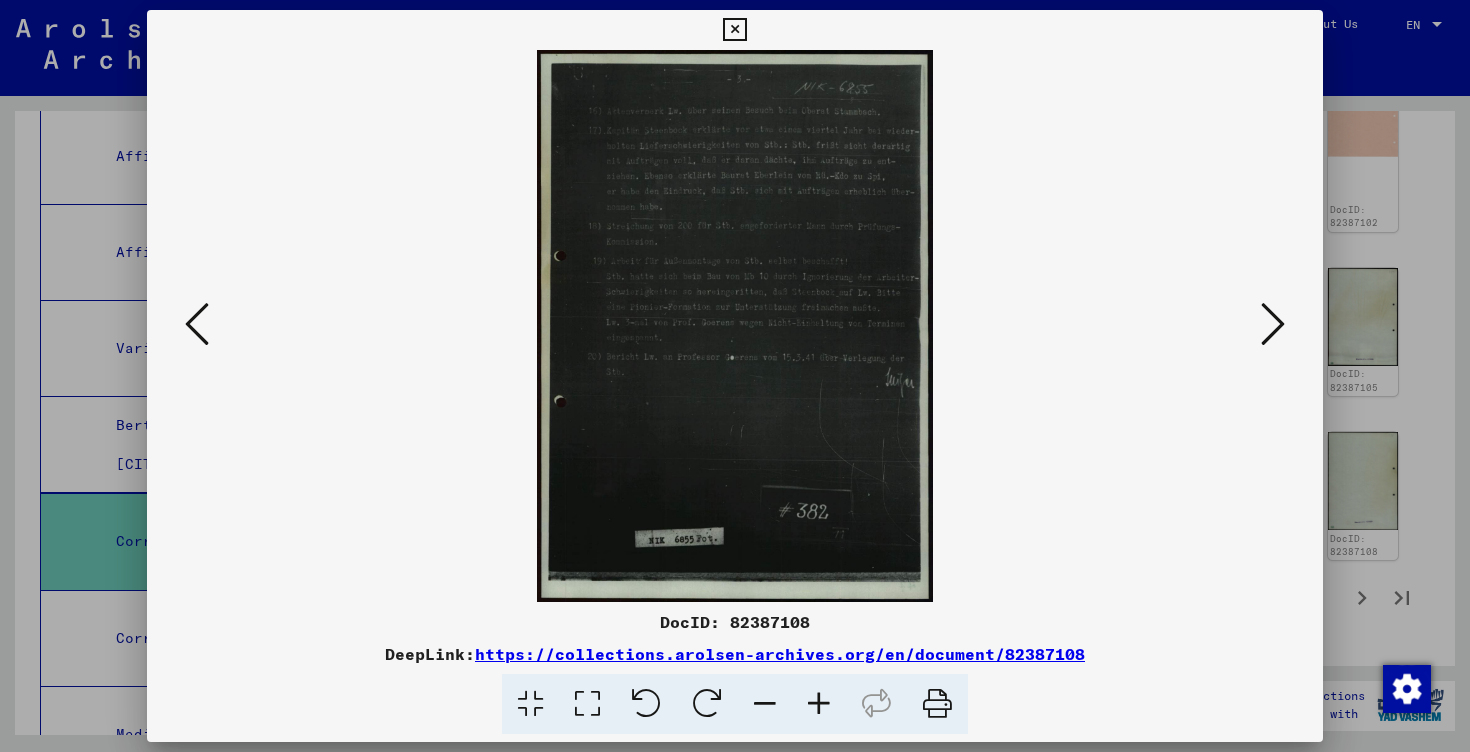 click at bounding box center [1273, 324] 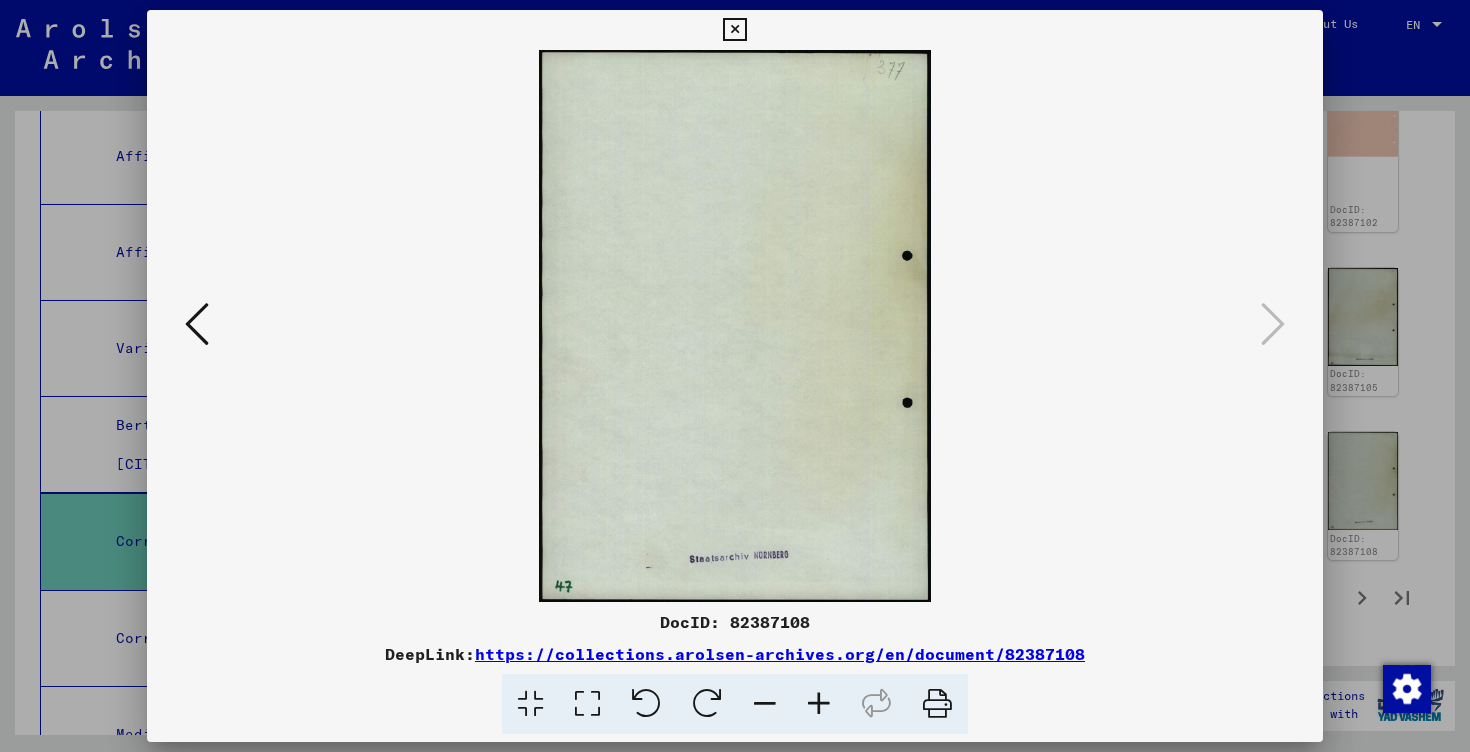 click at bounding box center [1273, 324] 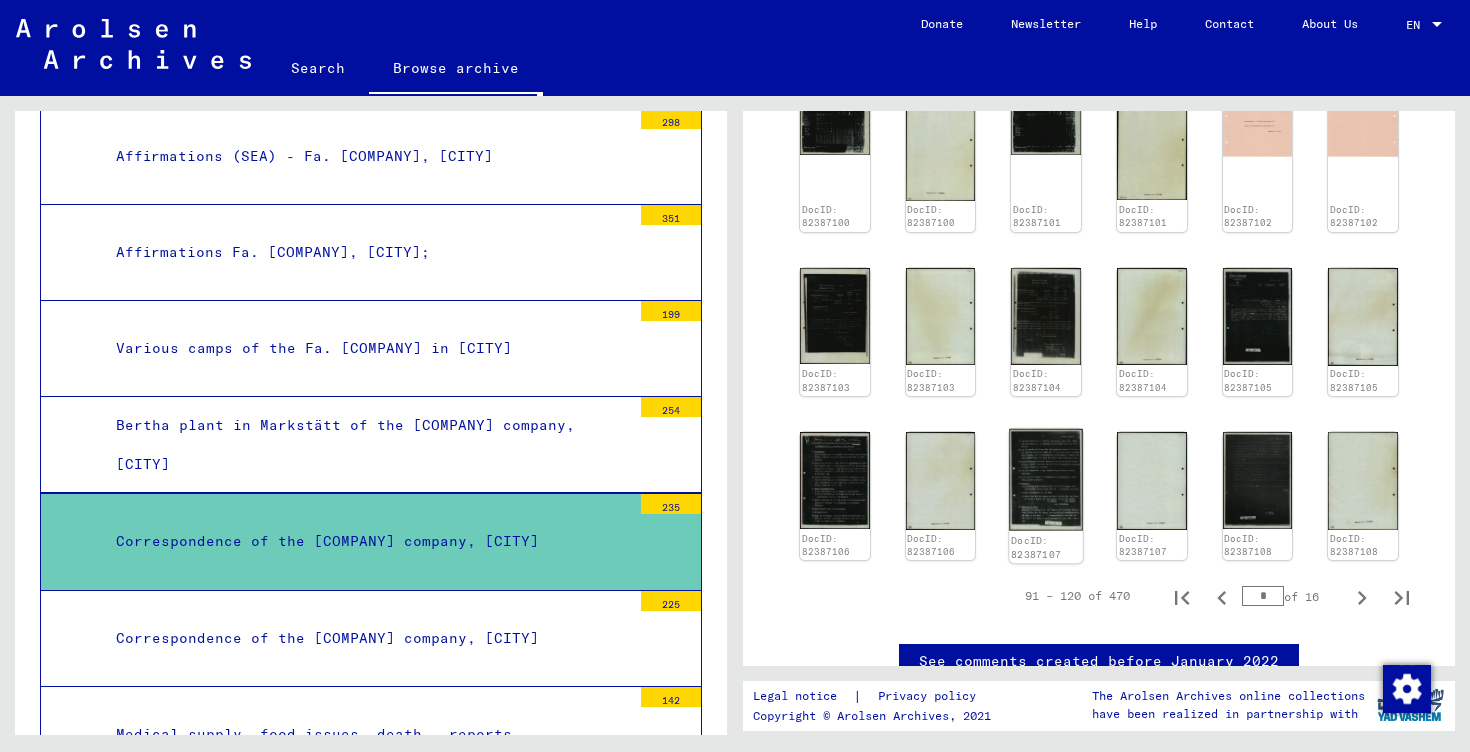 click 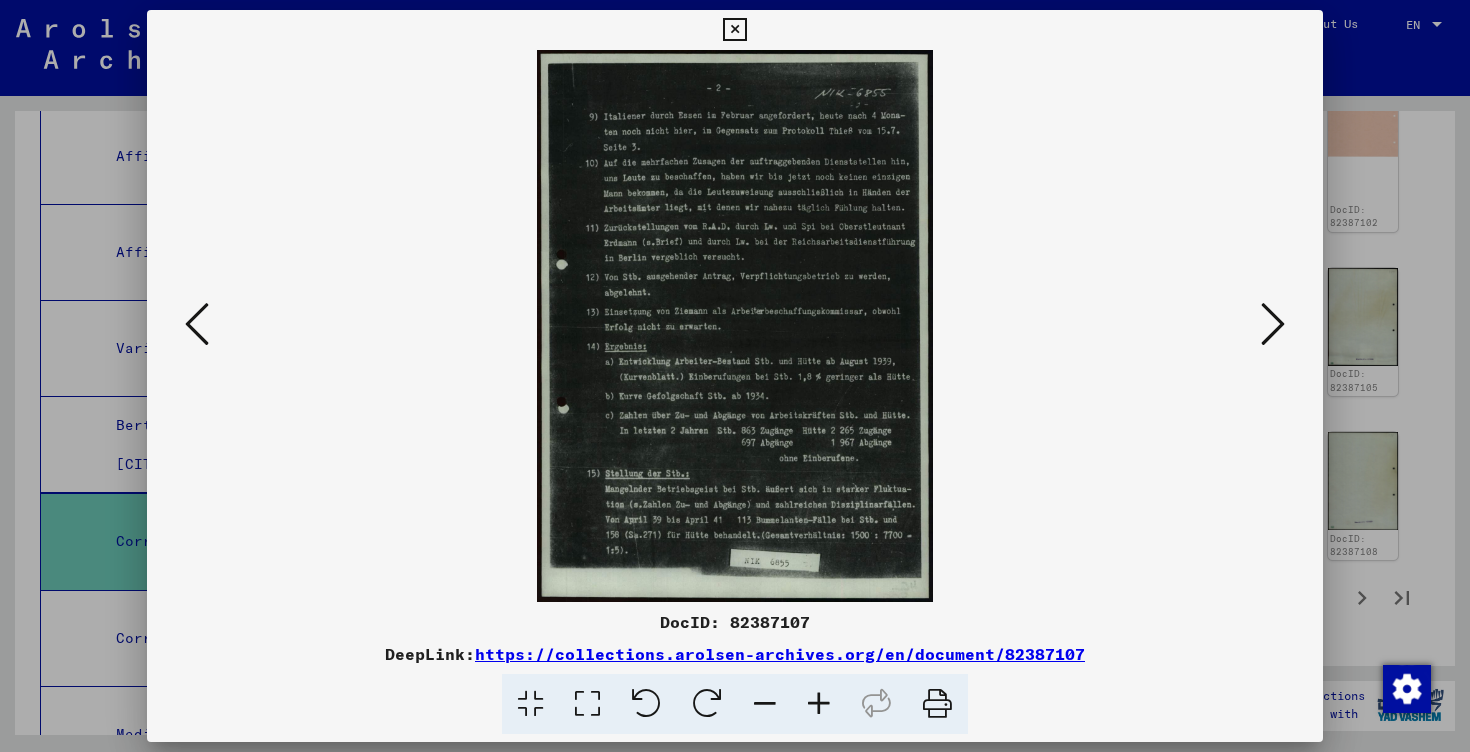 click at bounding box center (735, 376) 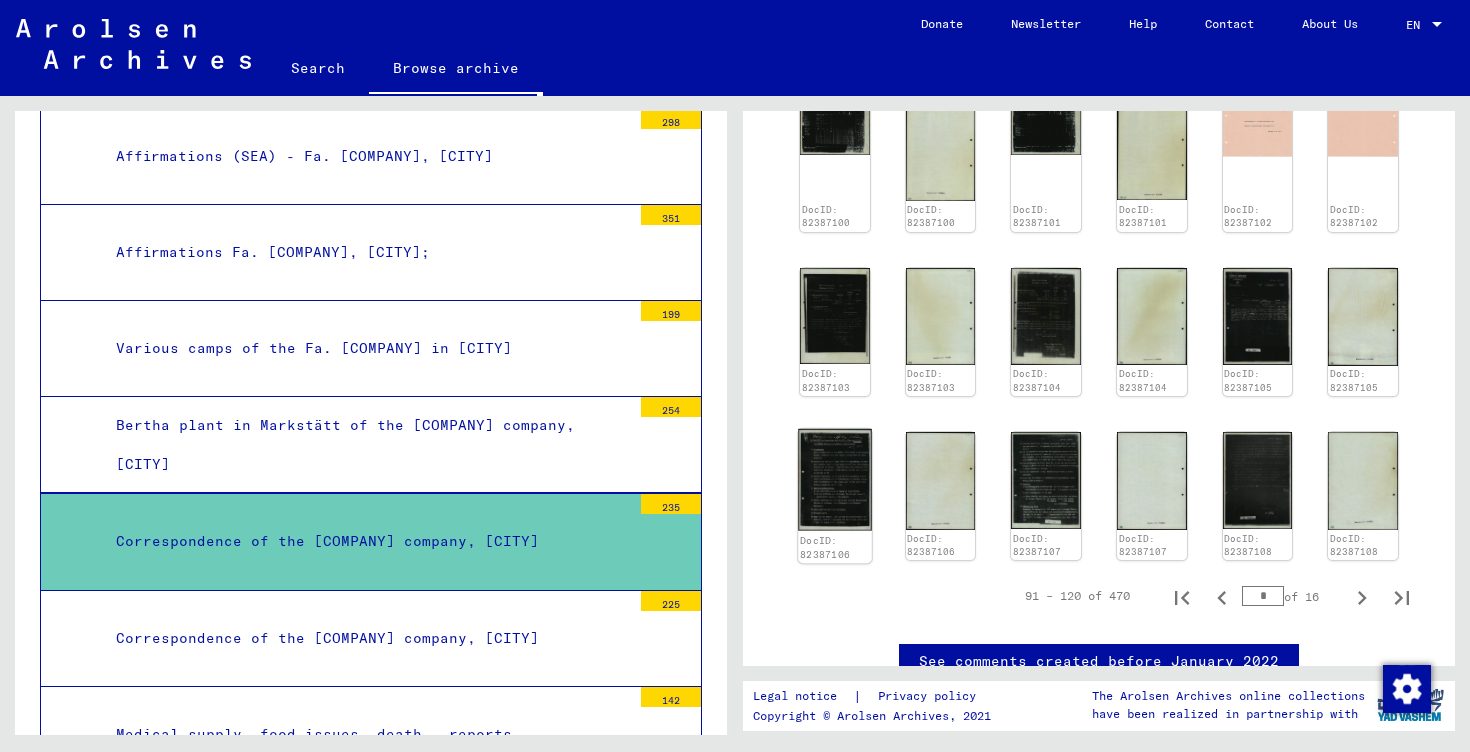 click 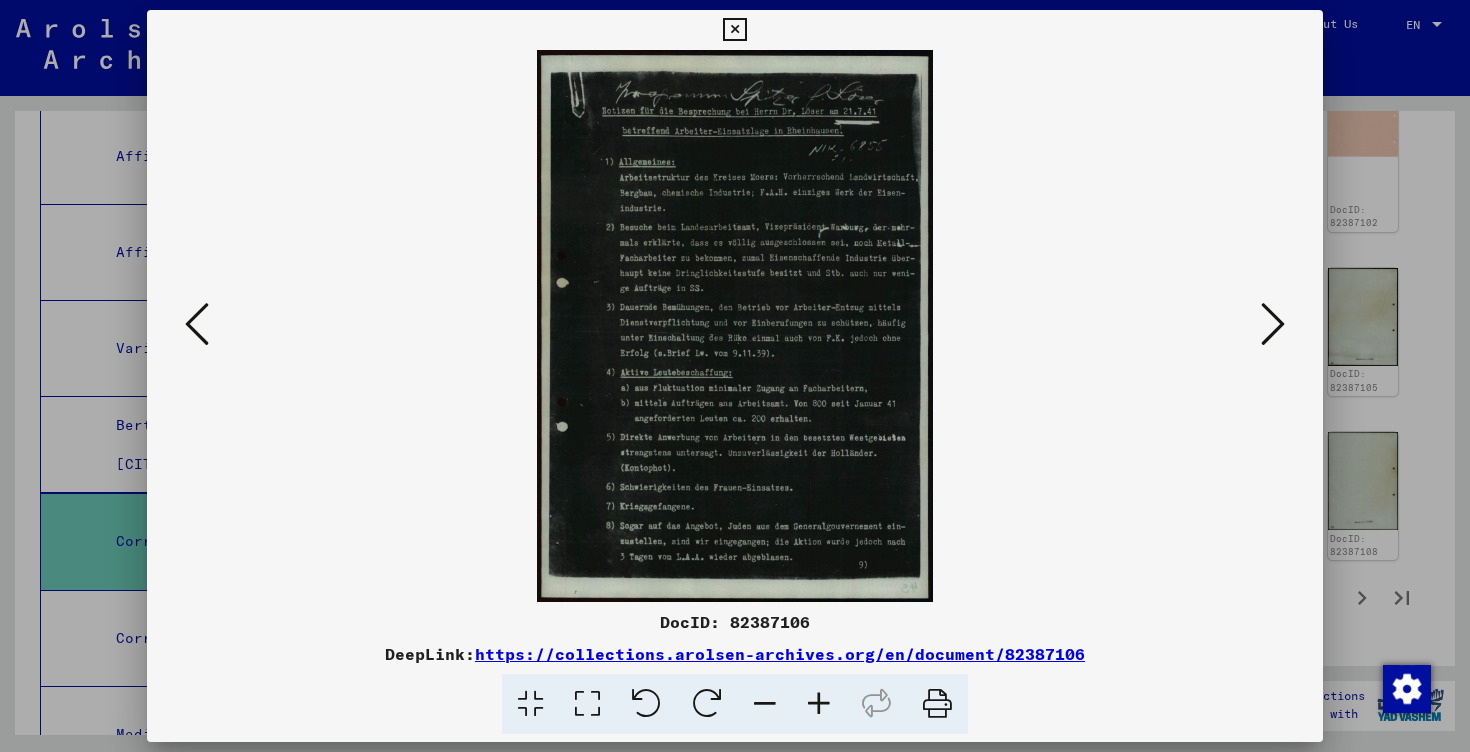 click at bounding box center [819, 704] 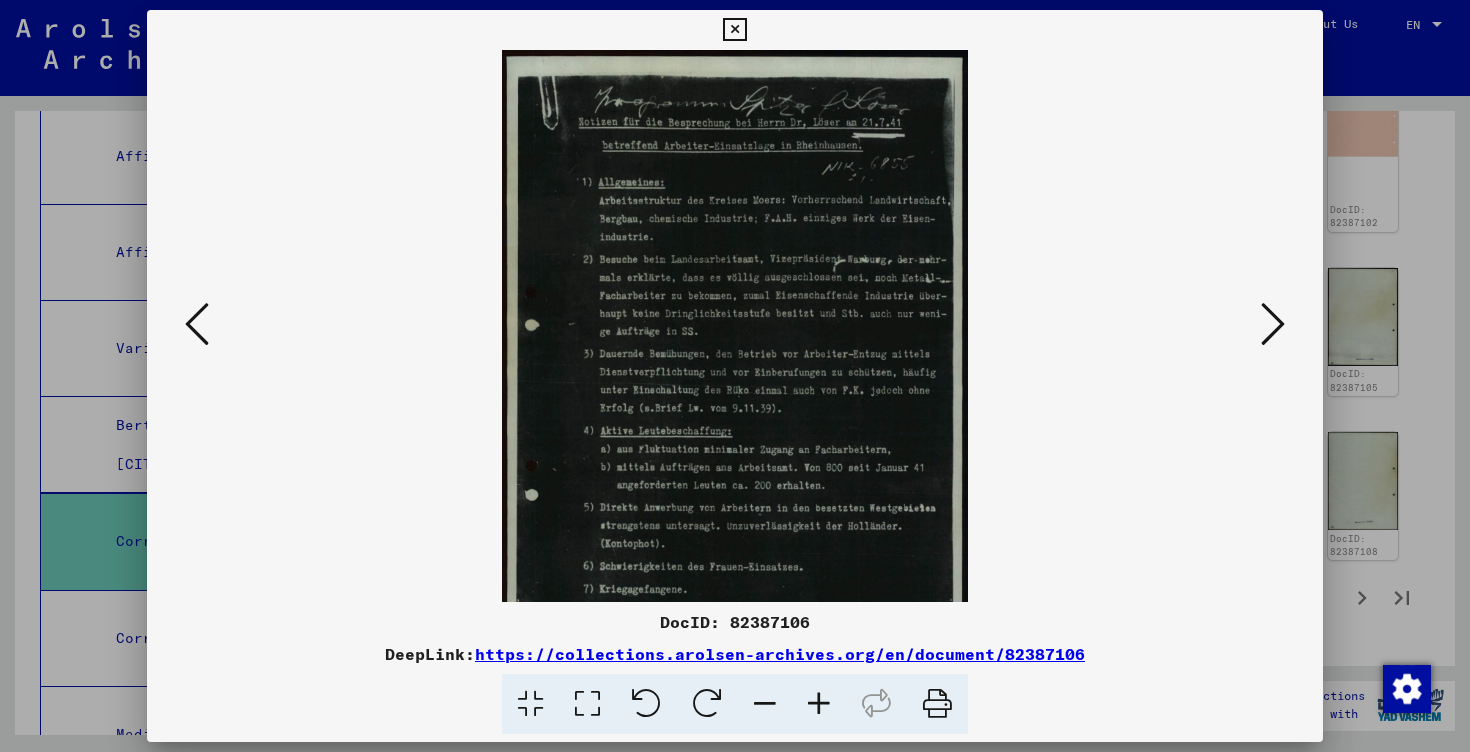 click at bounding box center (819, 704) 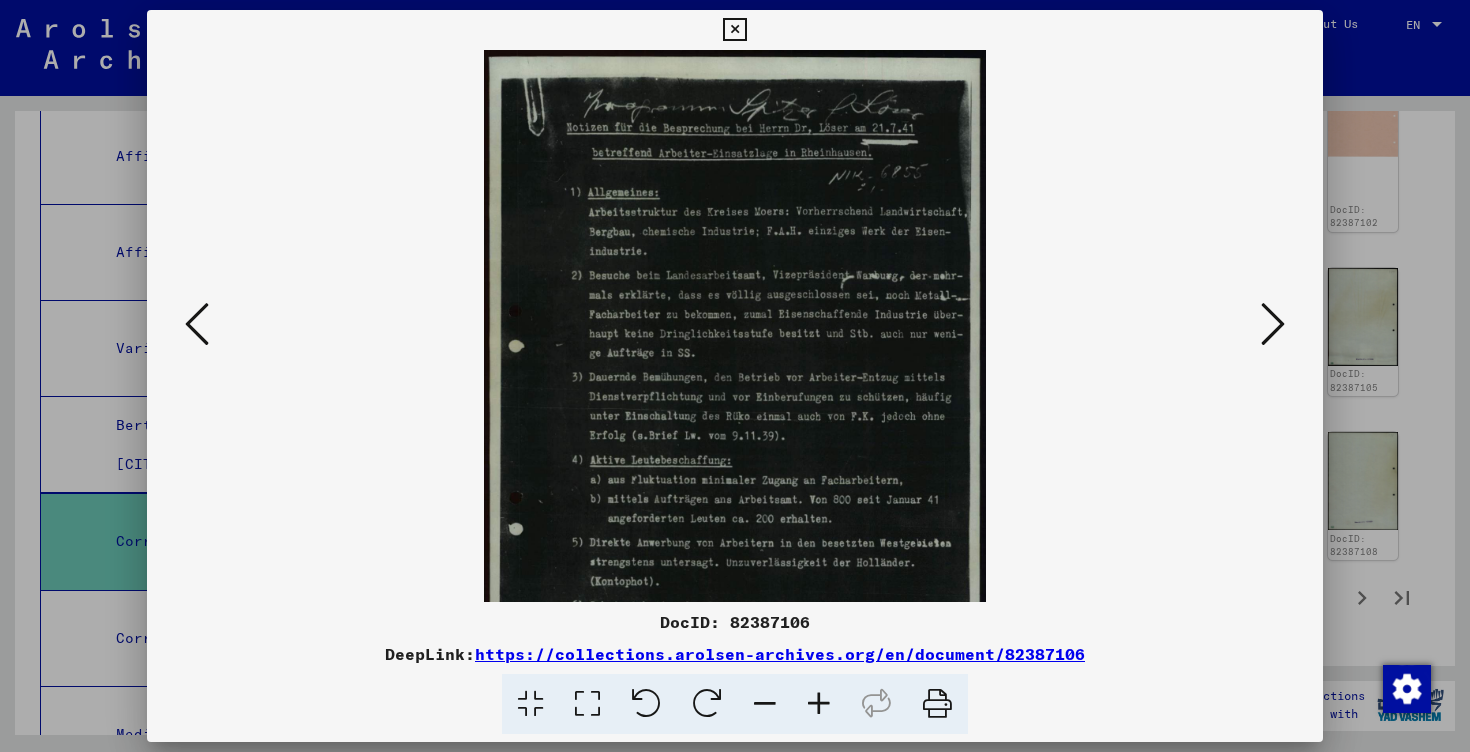 click at bounding box center [819, 704] 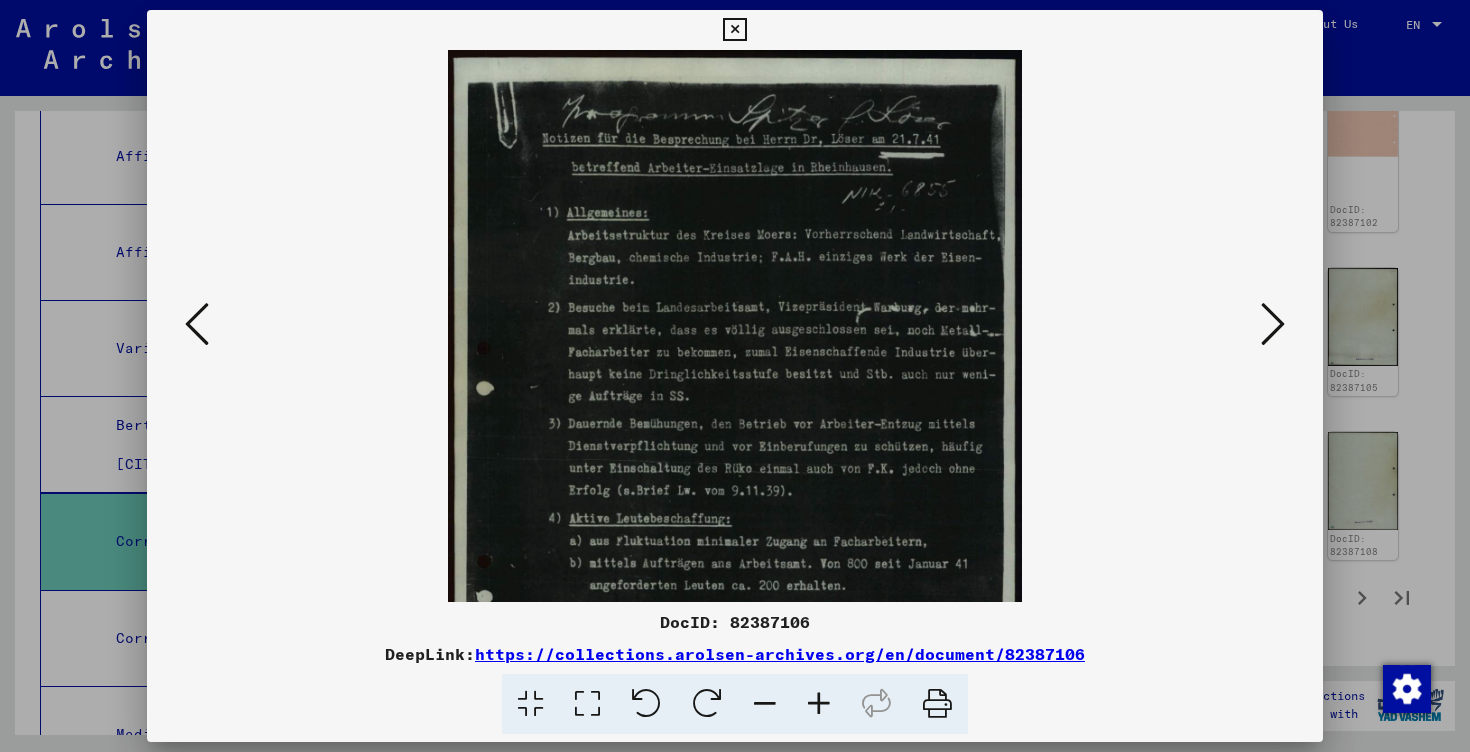 click at bounding box center [819, 704] 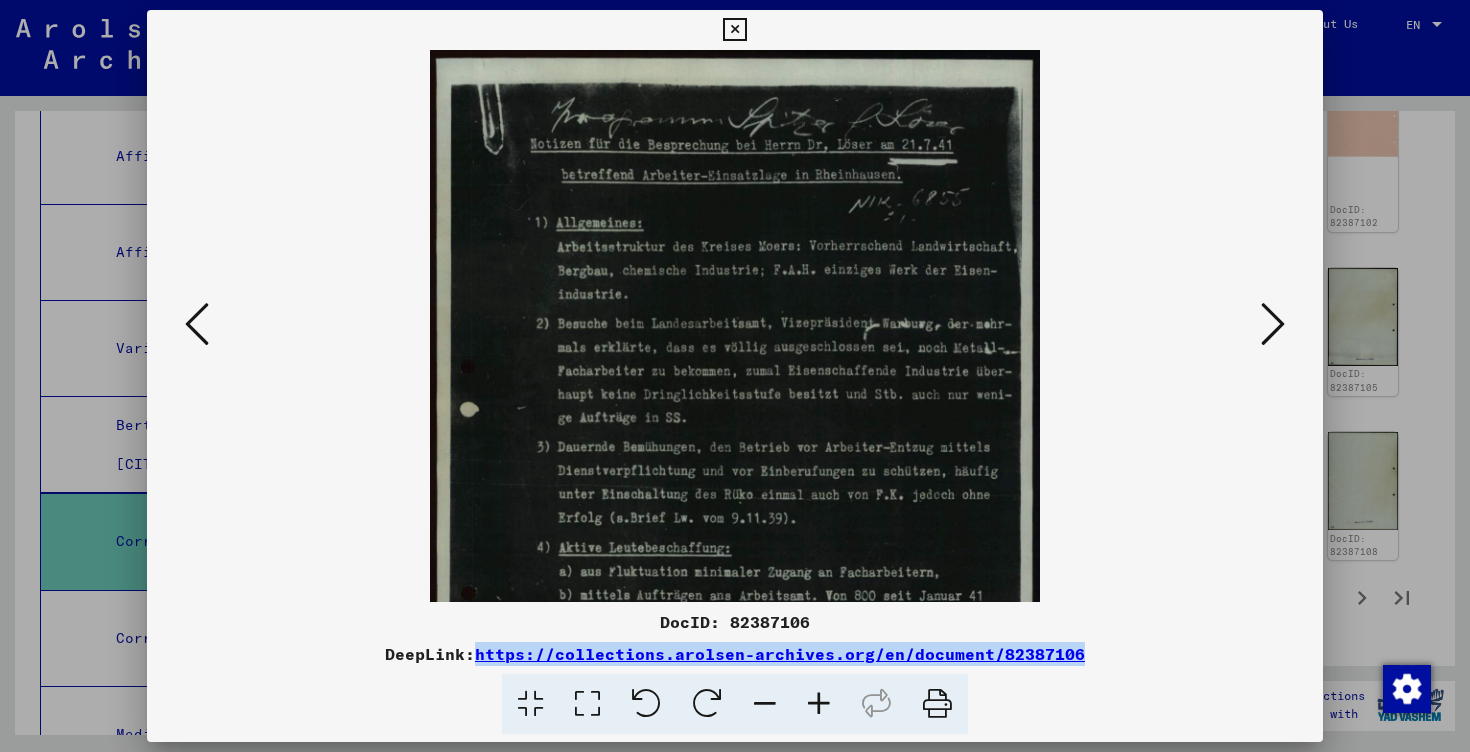 copy on "https://collections.arolsen-archives.org/en/document/82387106" 